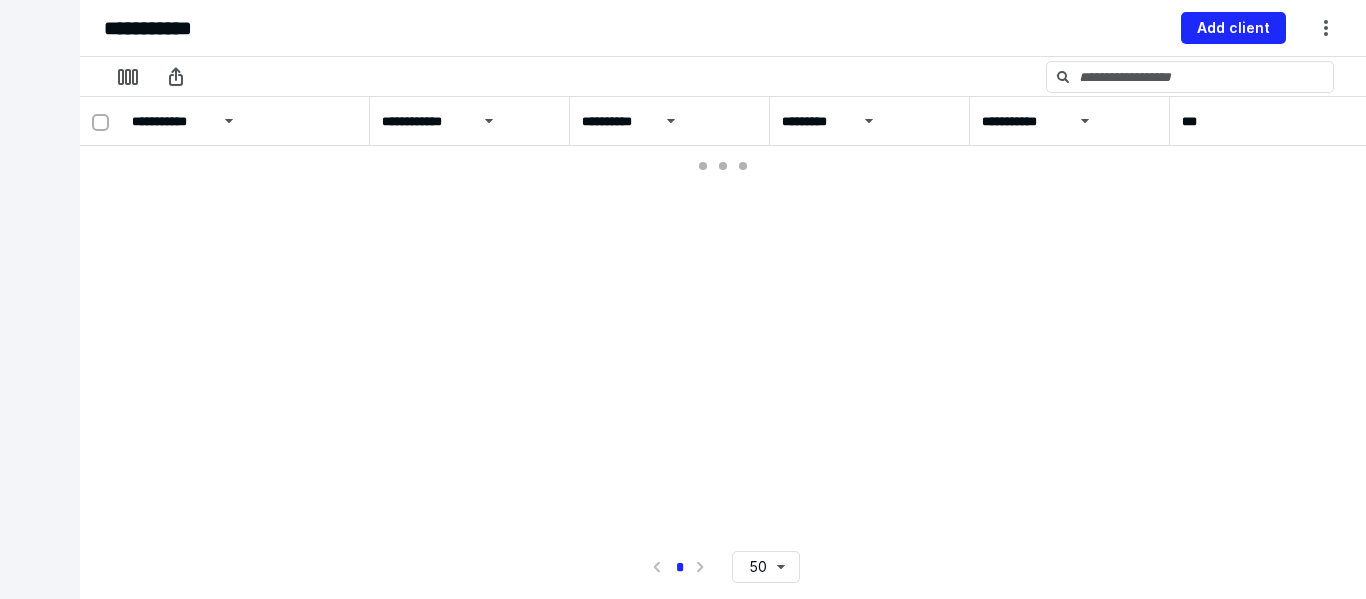 scroll, scrollTop: 0, scrollLeft: 0, axis: both 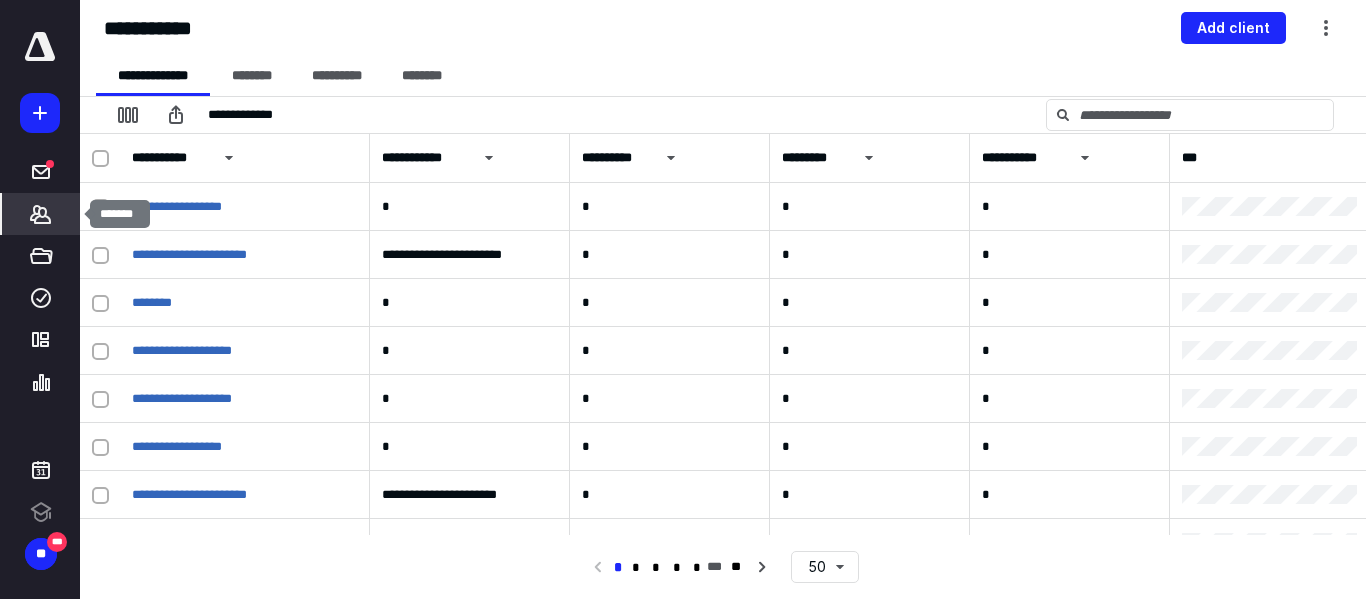 click 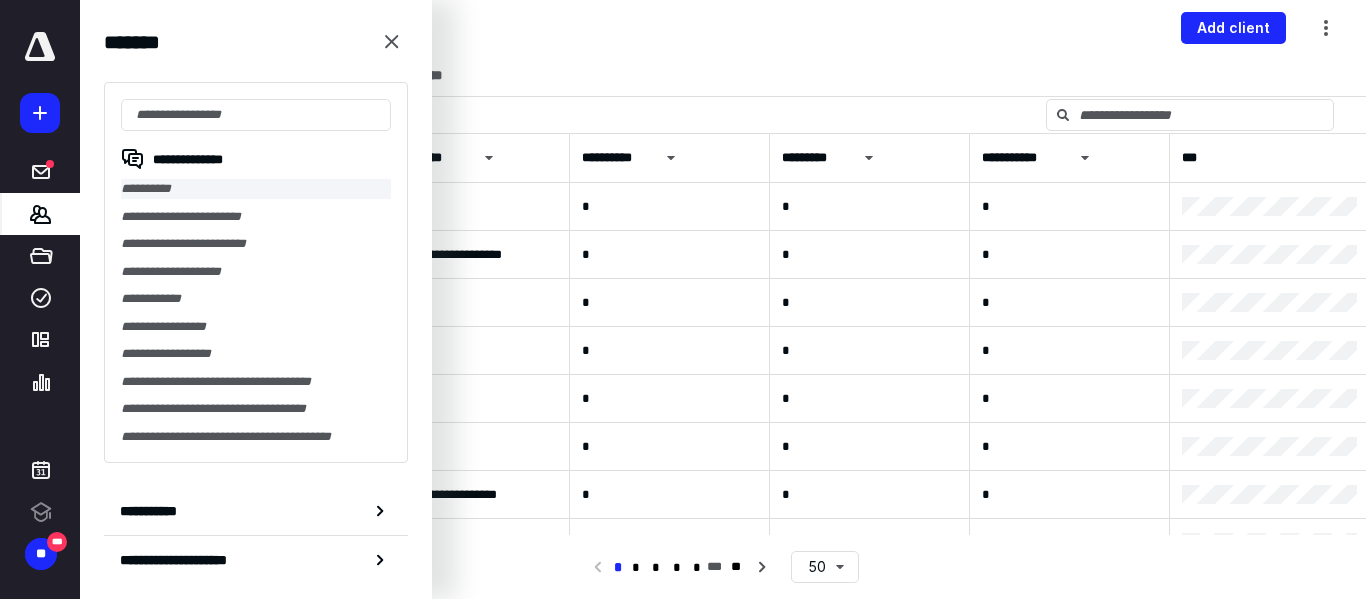 click on "**********" at bounding box center (256, 189) 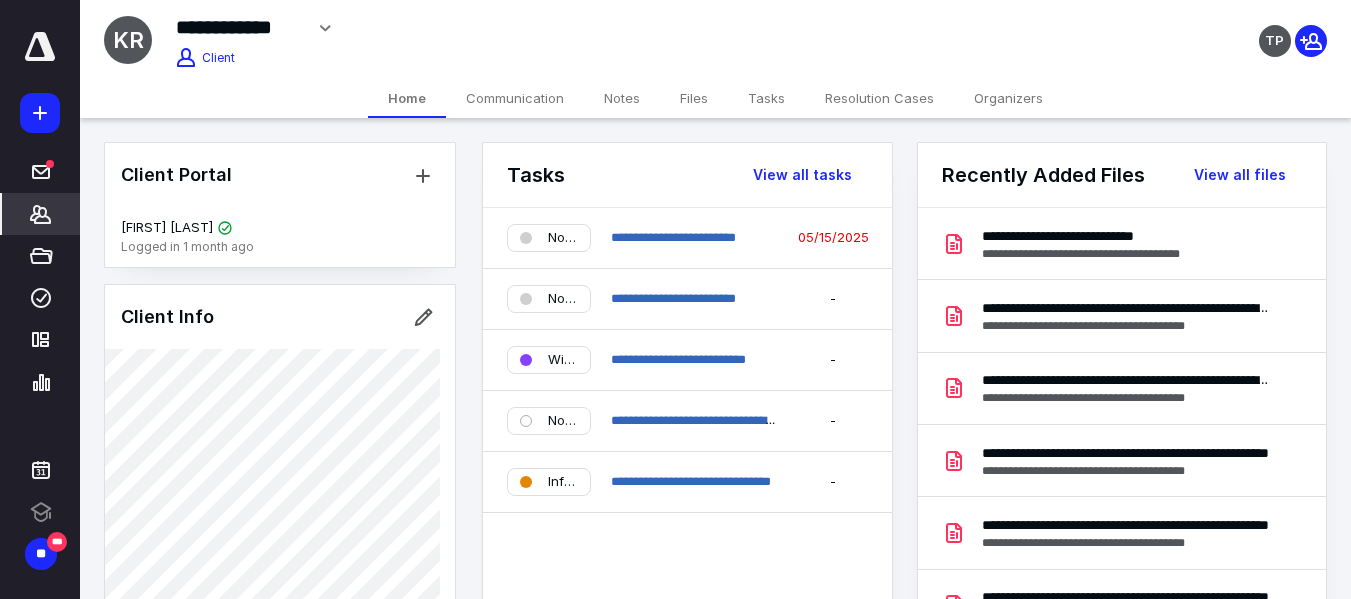 click on "Files" at bounding box center [694, 98] 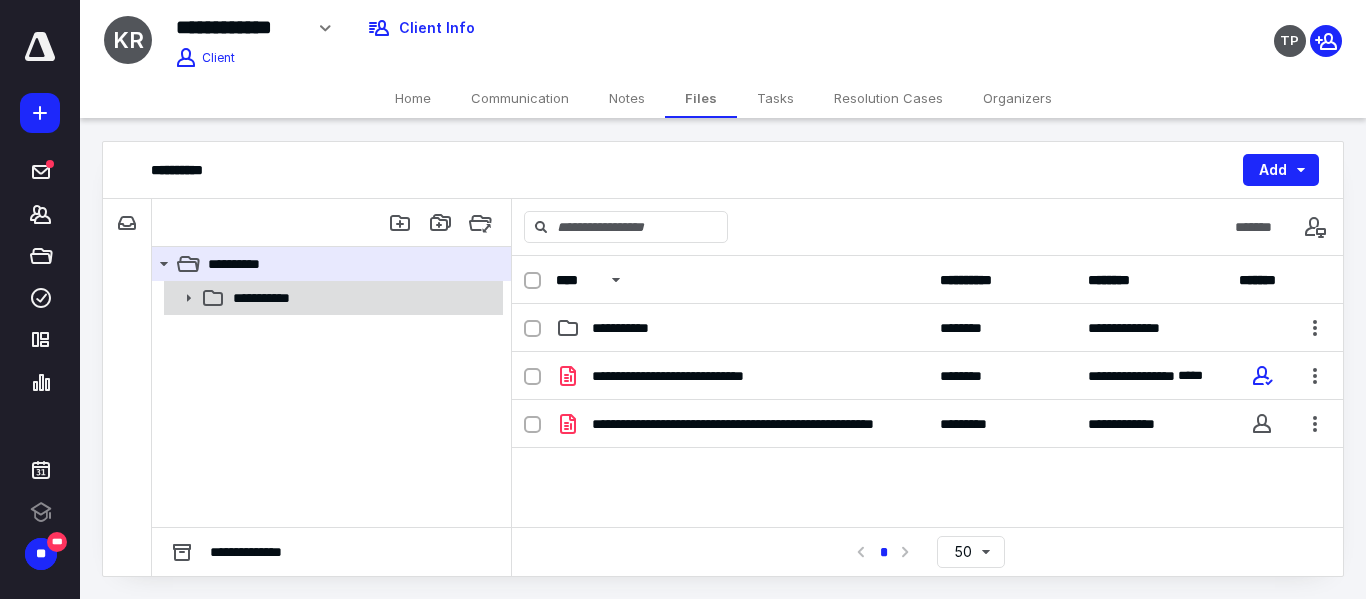click 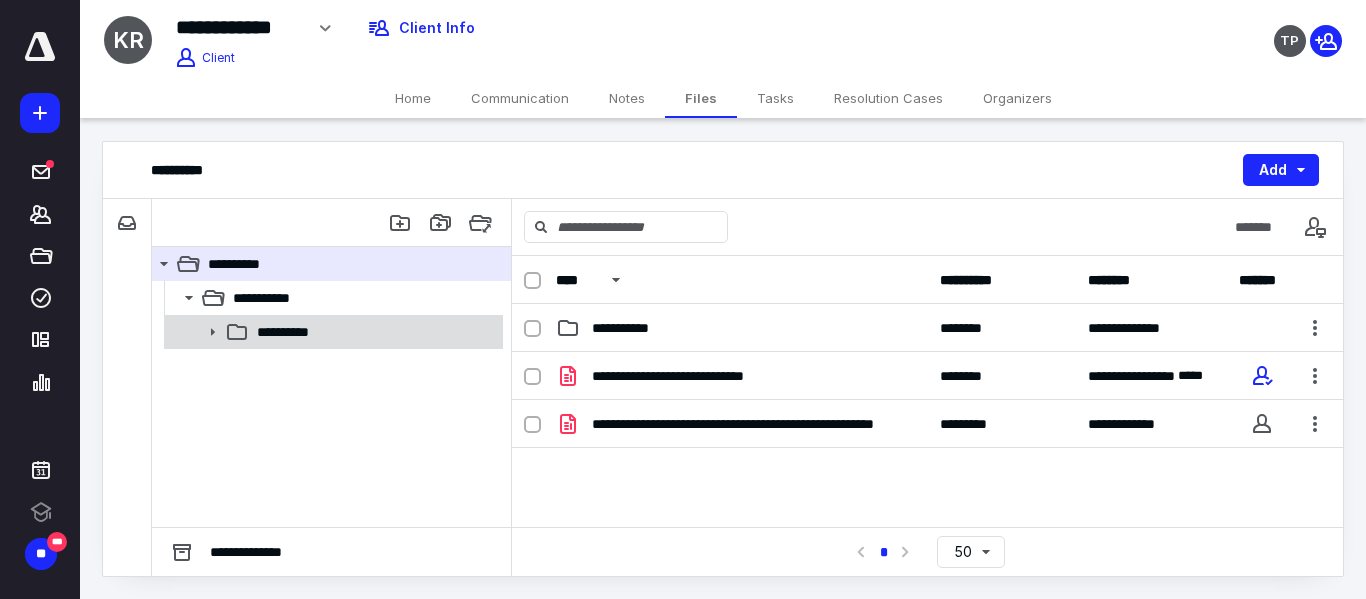 click on "**********" at bounding box center [286, 332] 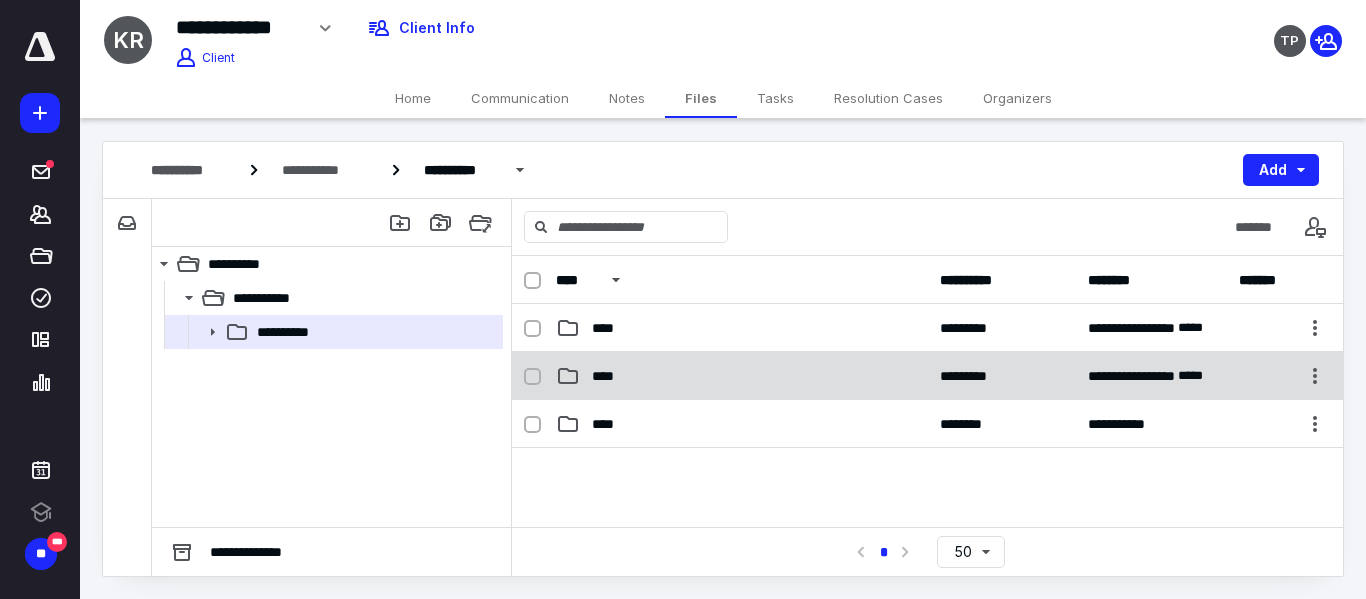 click on "****" at bounding box center (742, 376) 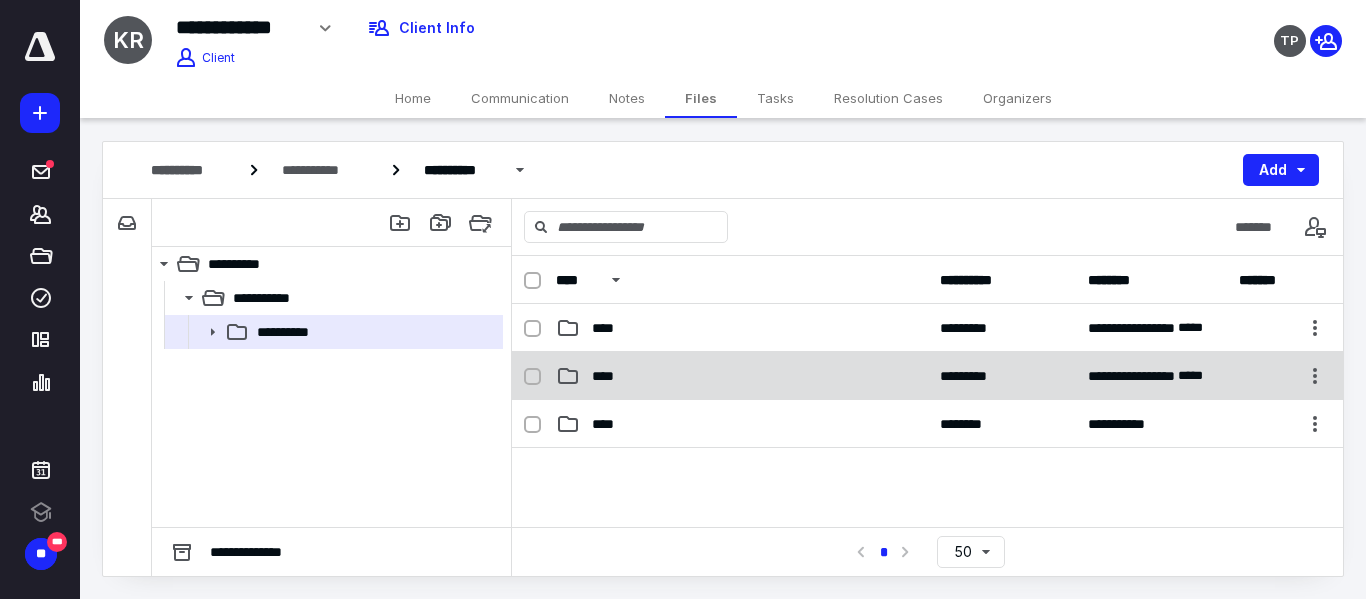 click on "****" at bounding box center (742, 376) 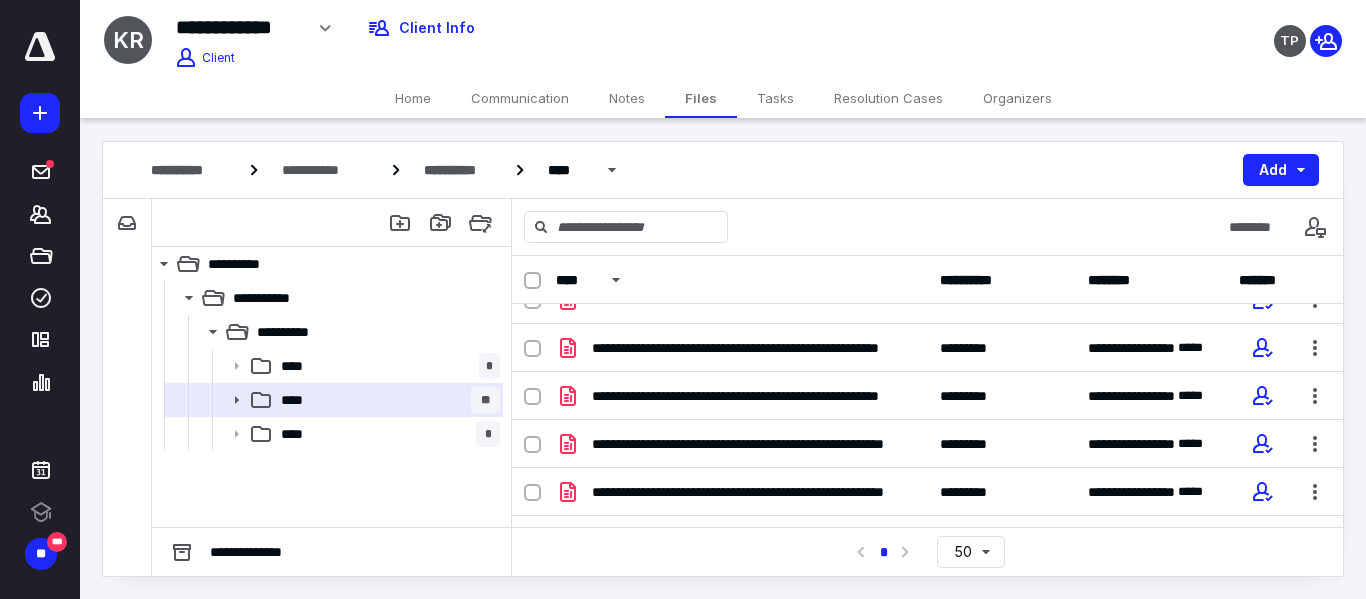 scroll, scrollTop: 0, scrollLeft: 0, axis: both 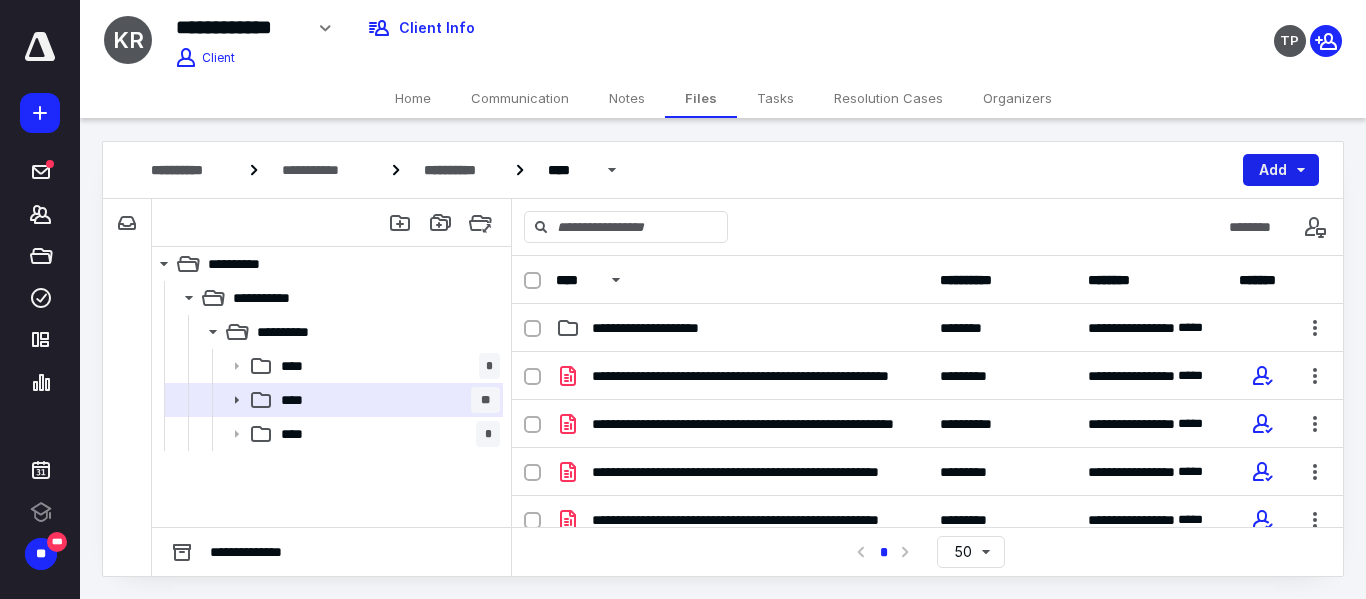 click on "Add" at bounding box center (1281, 170) 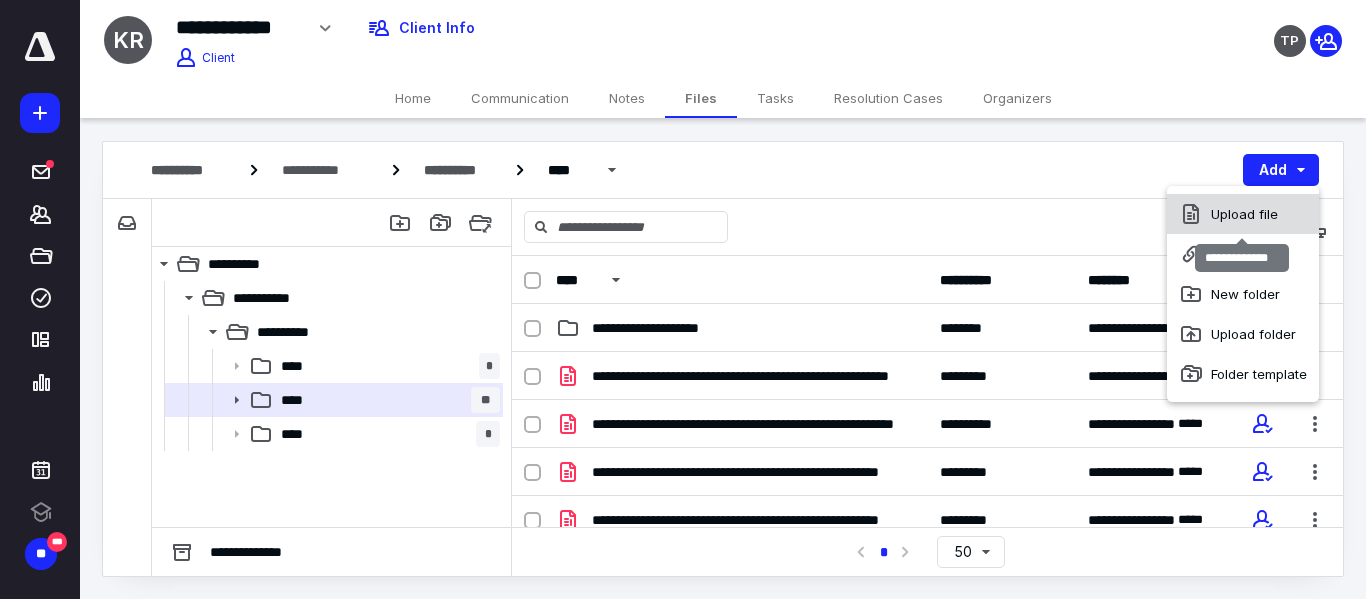 click on "Upload file" at bounding box center (1243, 214) 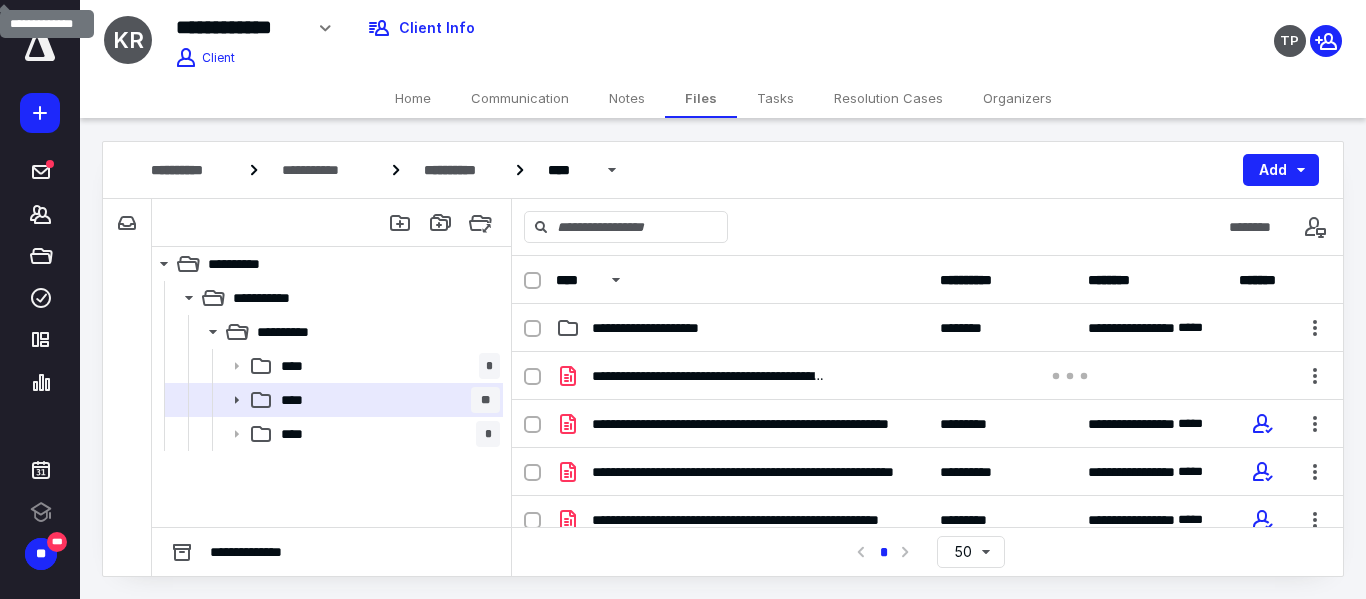 click on "********" at bounding box center [927, 227] 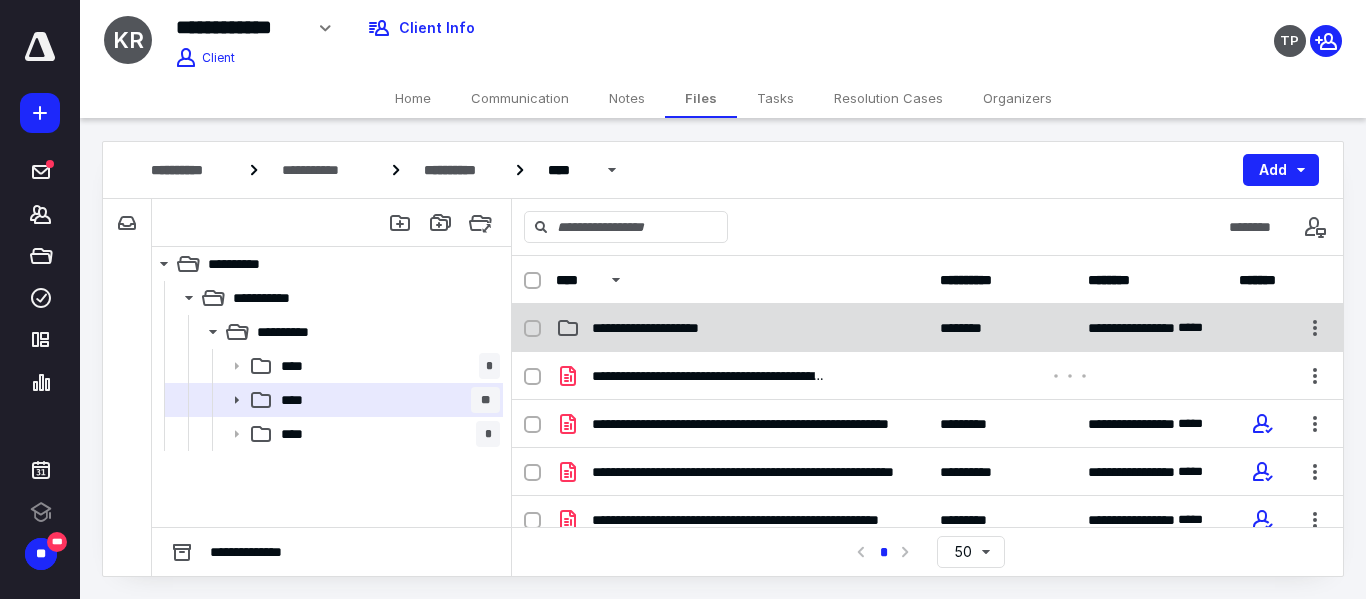 click on "**********" at bounding box center [927, 328] 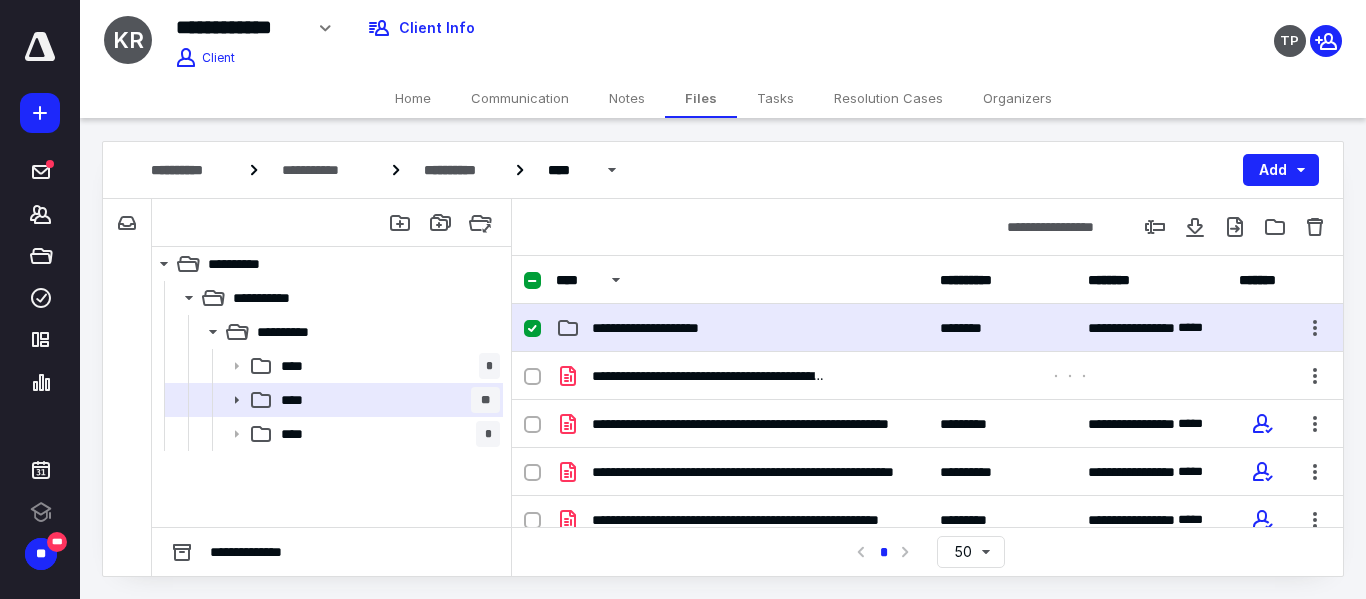 click 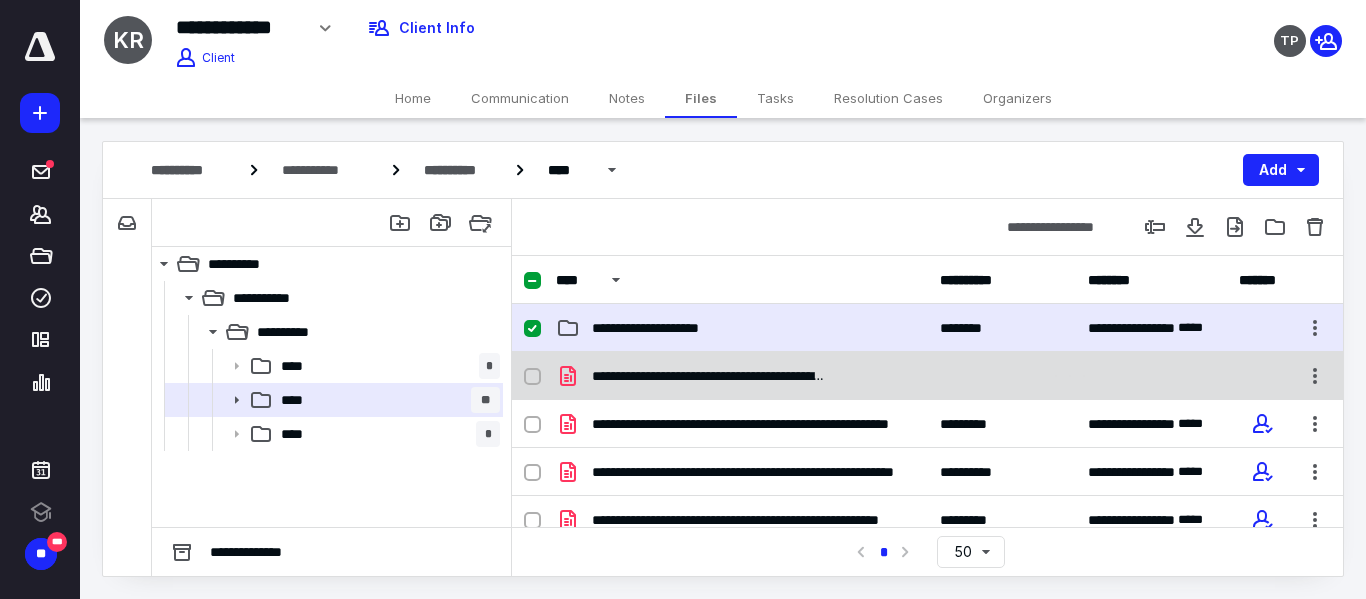 checkbox on "false" 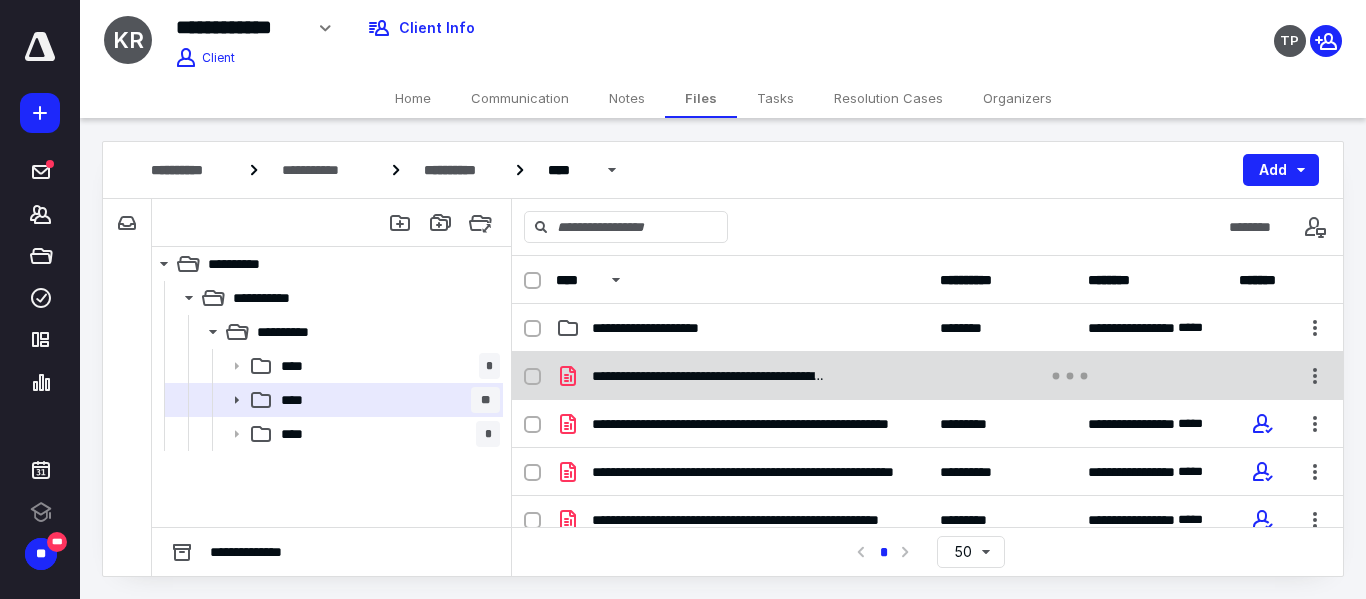 click at bounding box center [1070, 376] 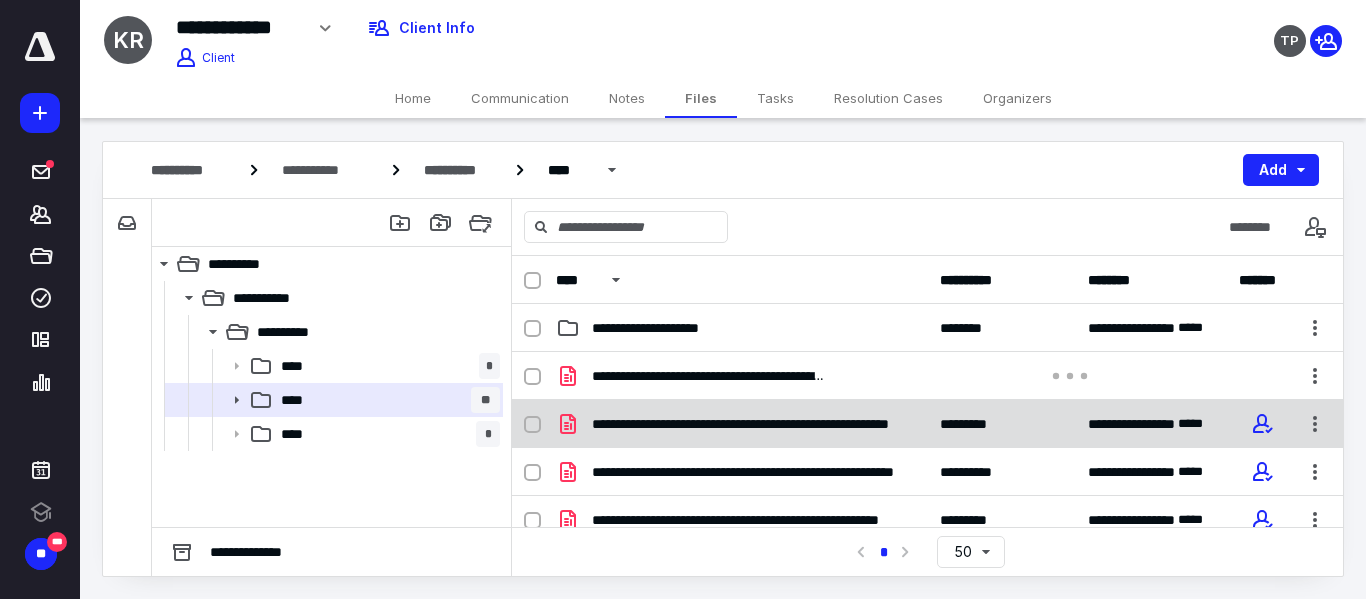 click on "**********" at bounding box center [750, 424] 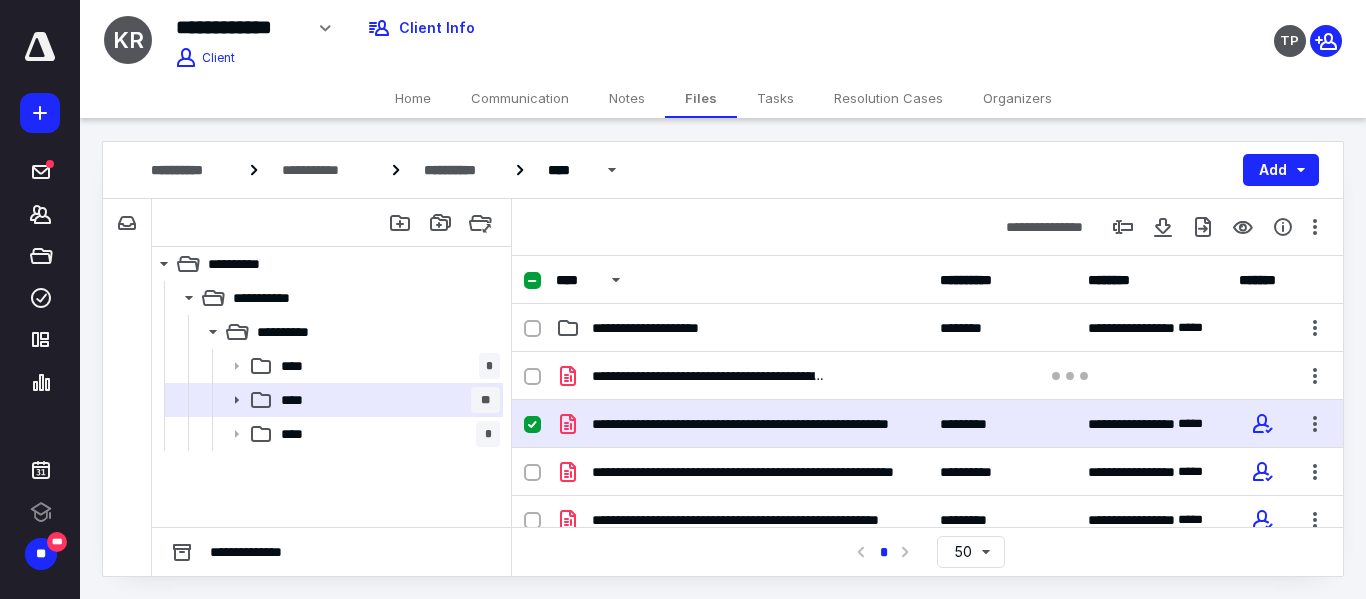 checkbox on "true" 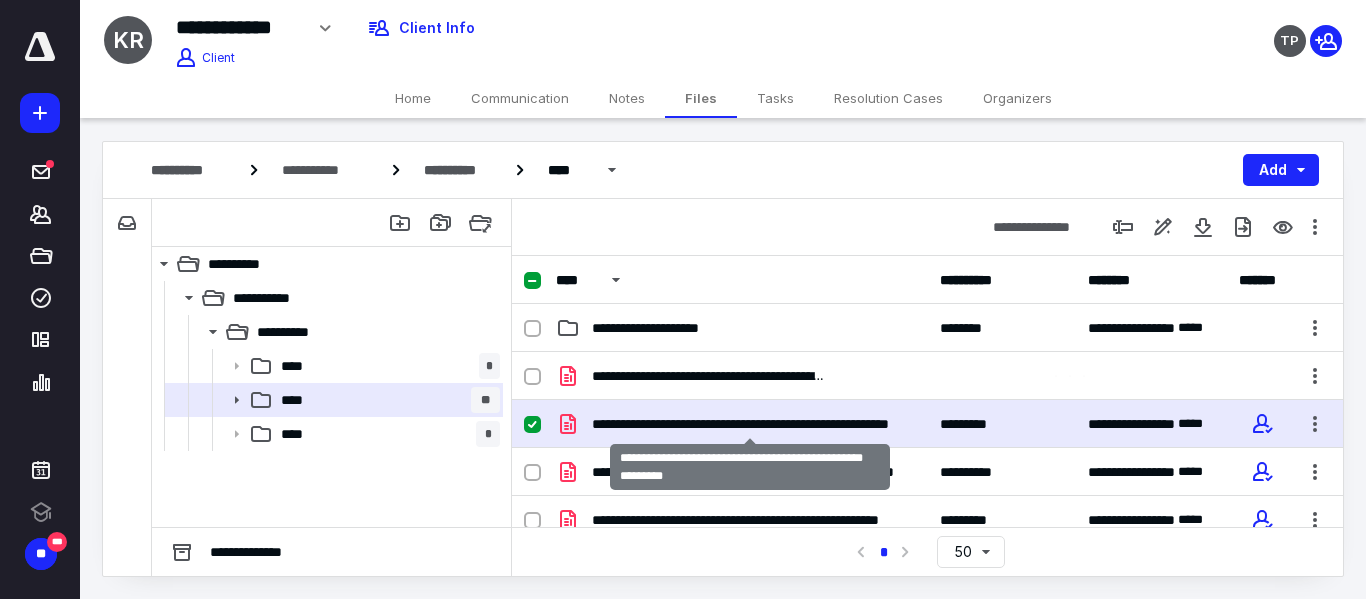 click on "**********" at bounding box center [750, 424] 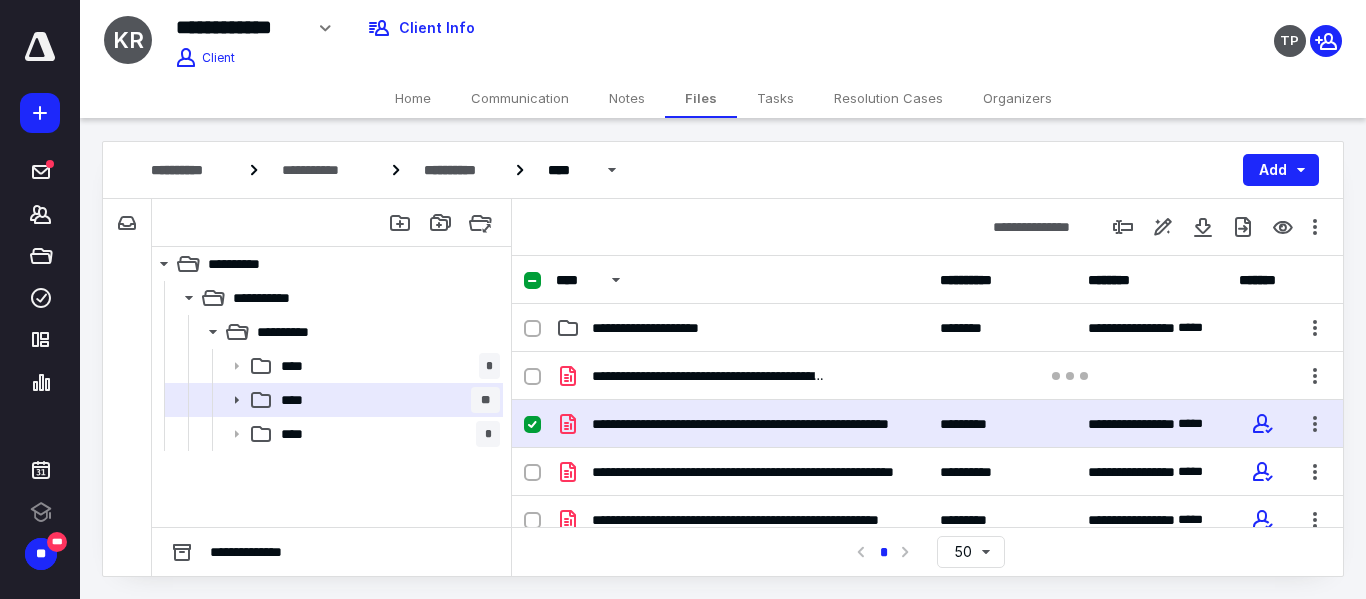 click on "**********" at bounding box center [750, 424] 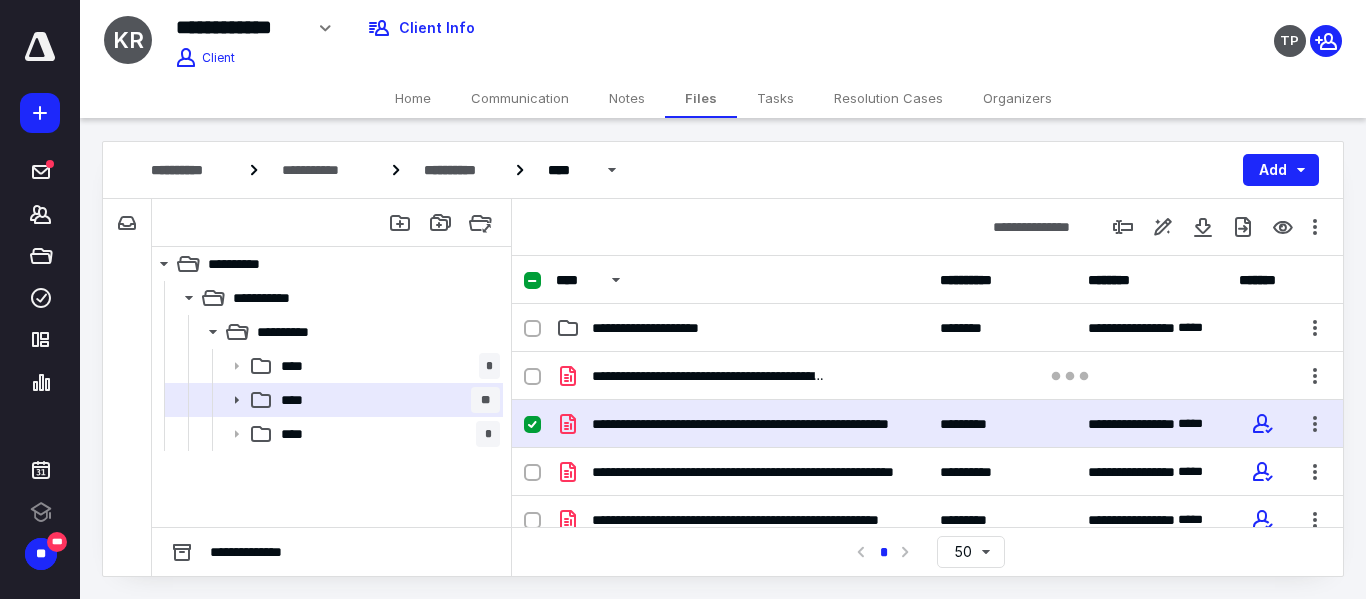 click on "**********" at bounding box center [750, 424] 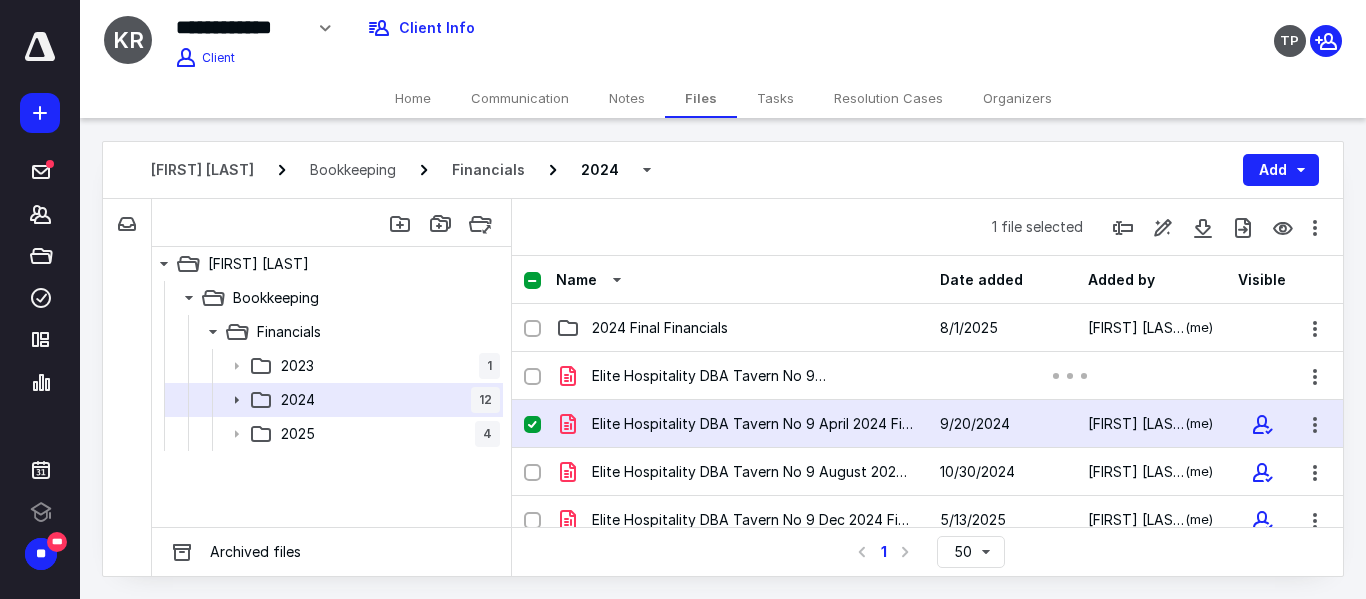 click at bounding box center [848, 318] 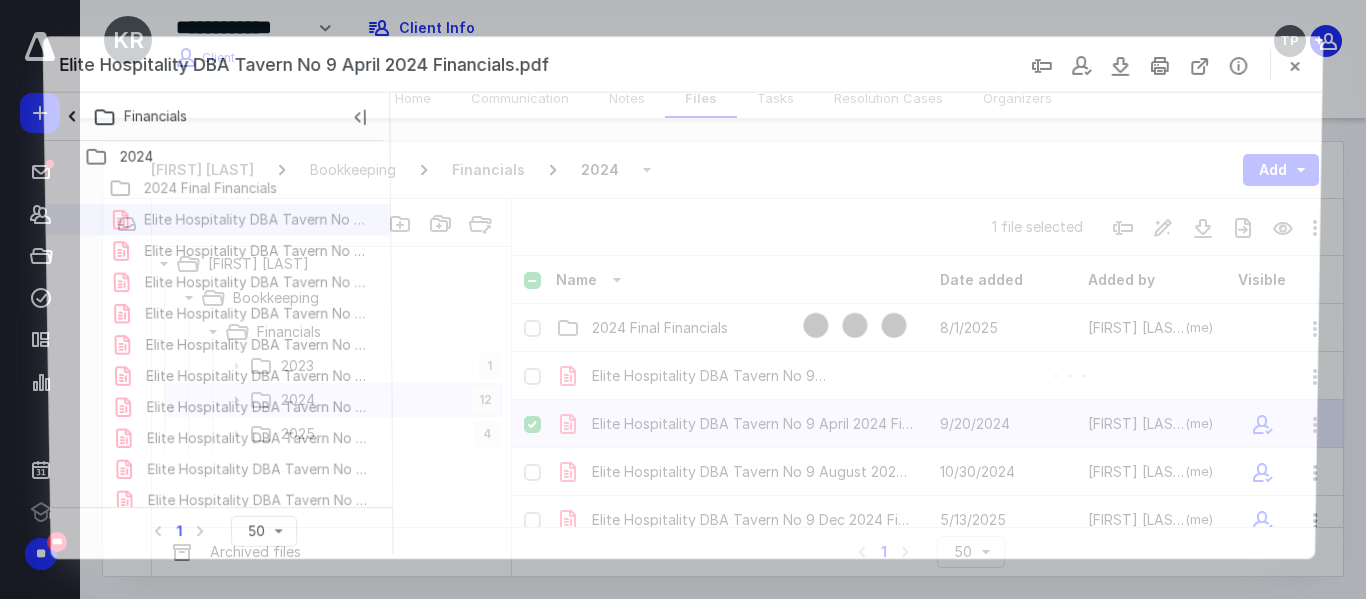 click at bounding box center [856, 324] 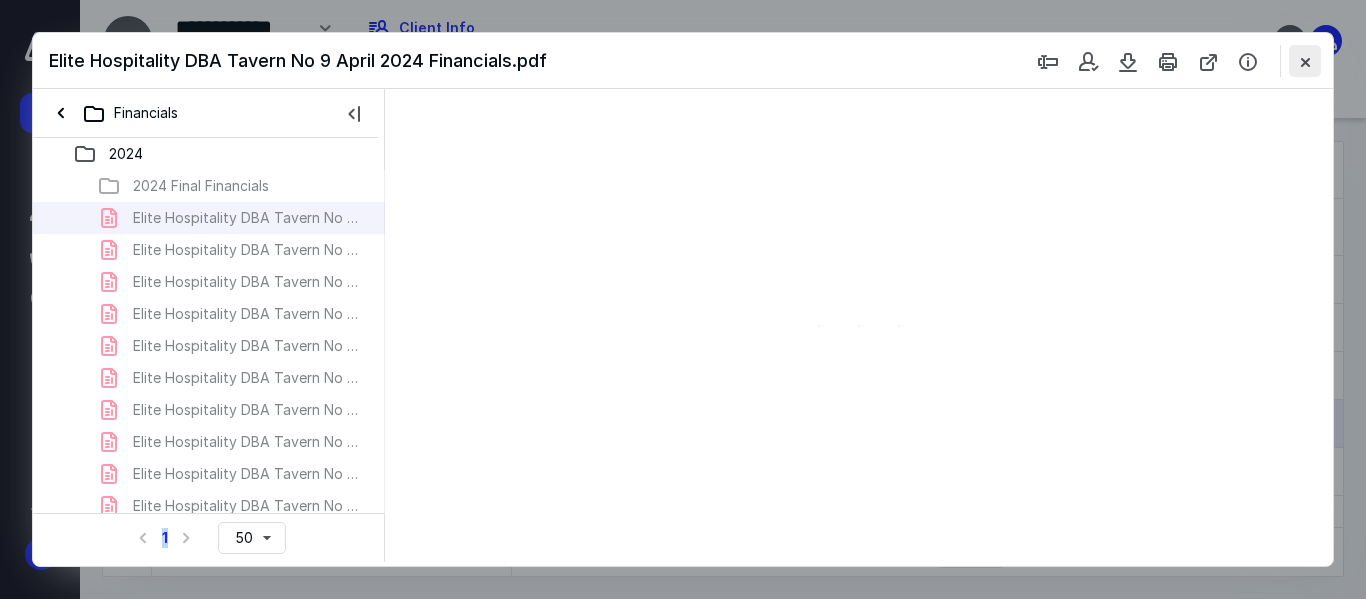 click at bounding box center (1305, 61) 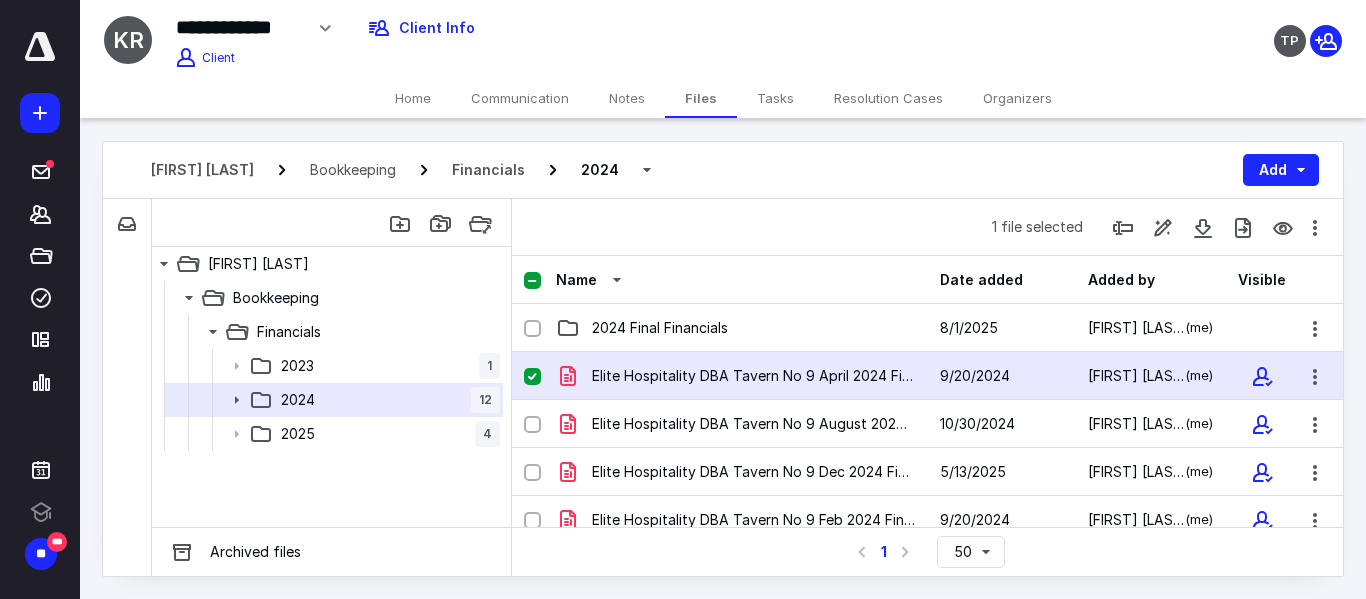 click on "Elite Hospitality DBA Tavern No 9 April 2024 Financials.pdf 9/20/2024 Nicole de la Cruz  (me)" at bounding box center [927, 376] 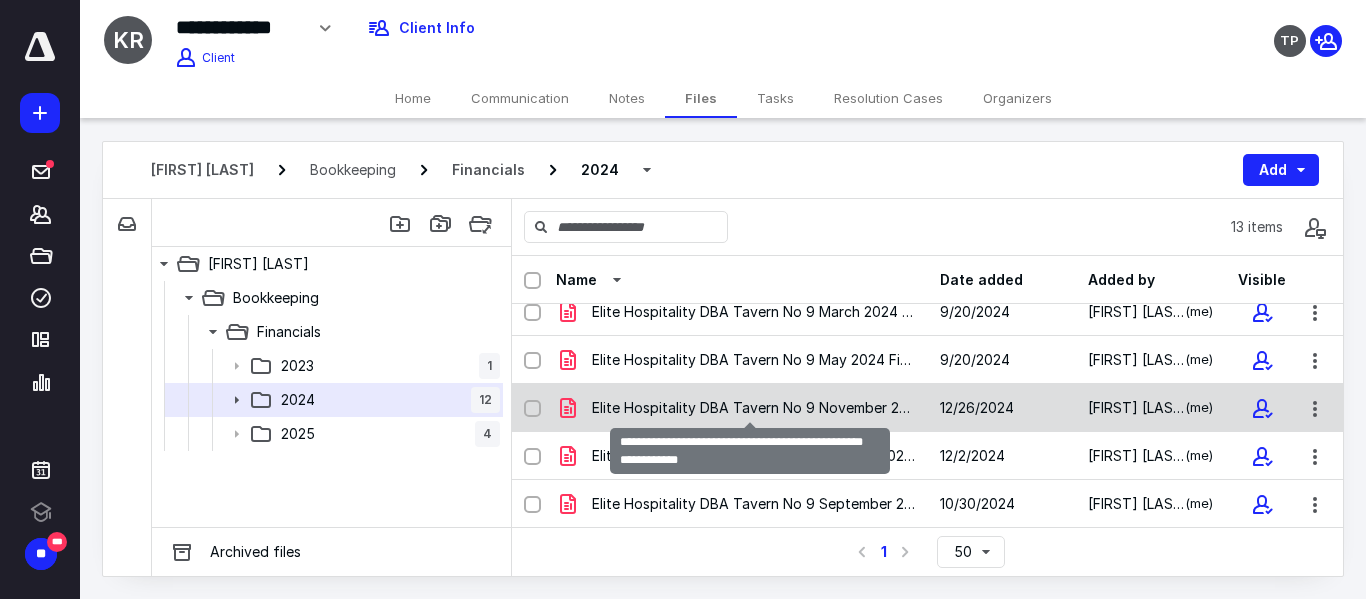 scroll, scrollTop: 401, scrollLeft: 0, axis: vertical 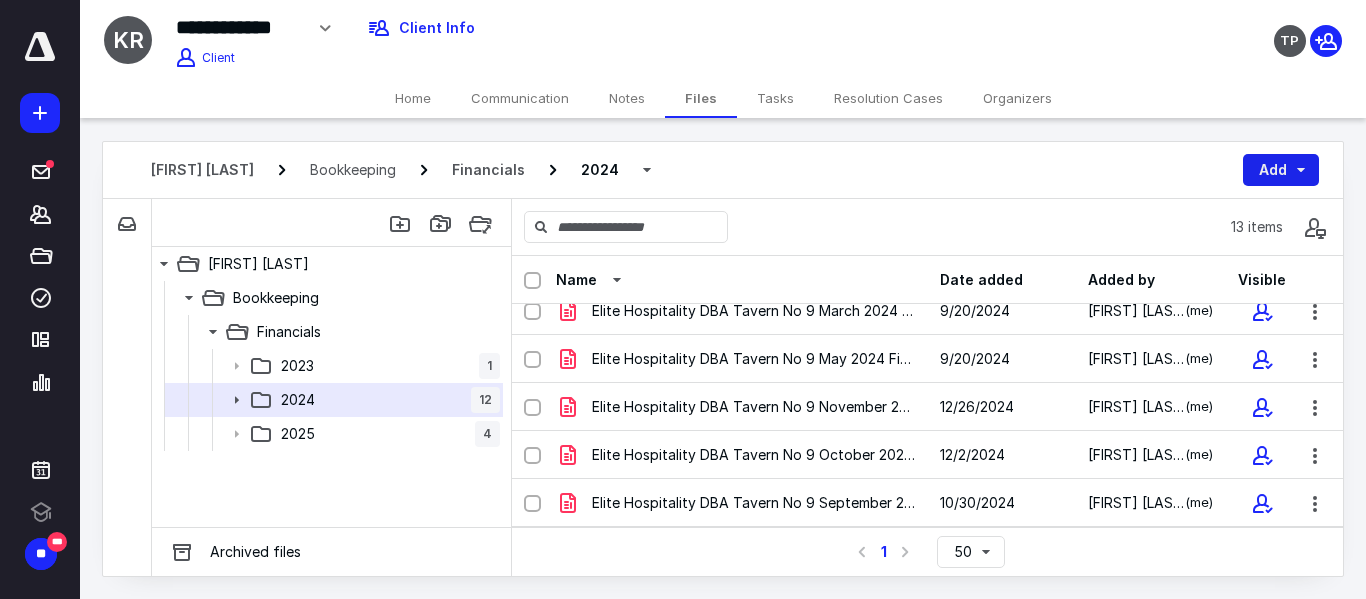 click on "Add" at bounding box center (1281, 170) 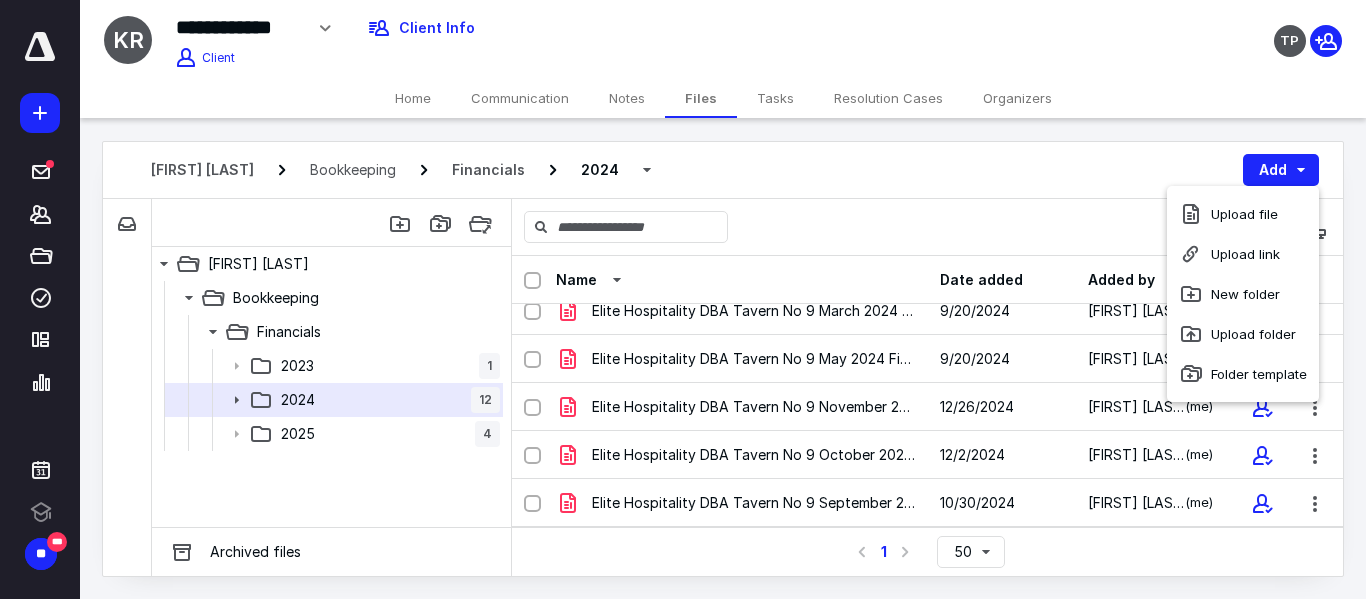 click on "13 items" at bounding box center [927, 227] 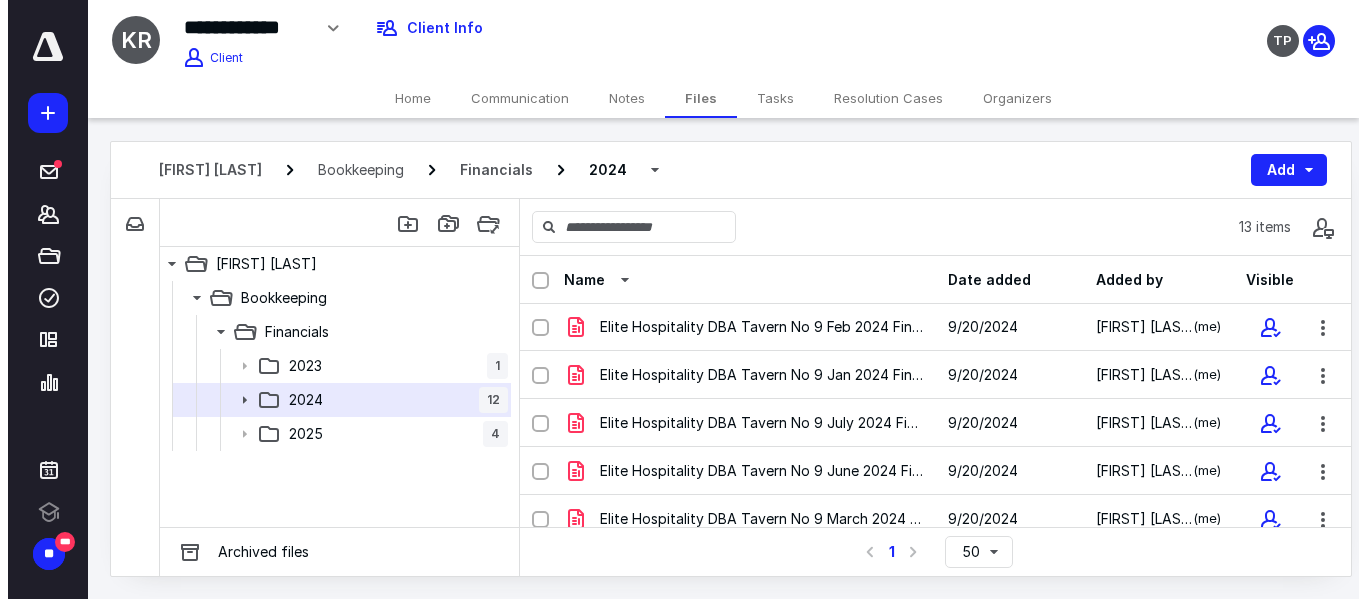 scroll, scrollTop: 0, scrollLeft: 0, axis: both 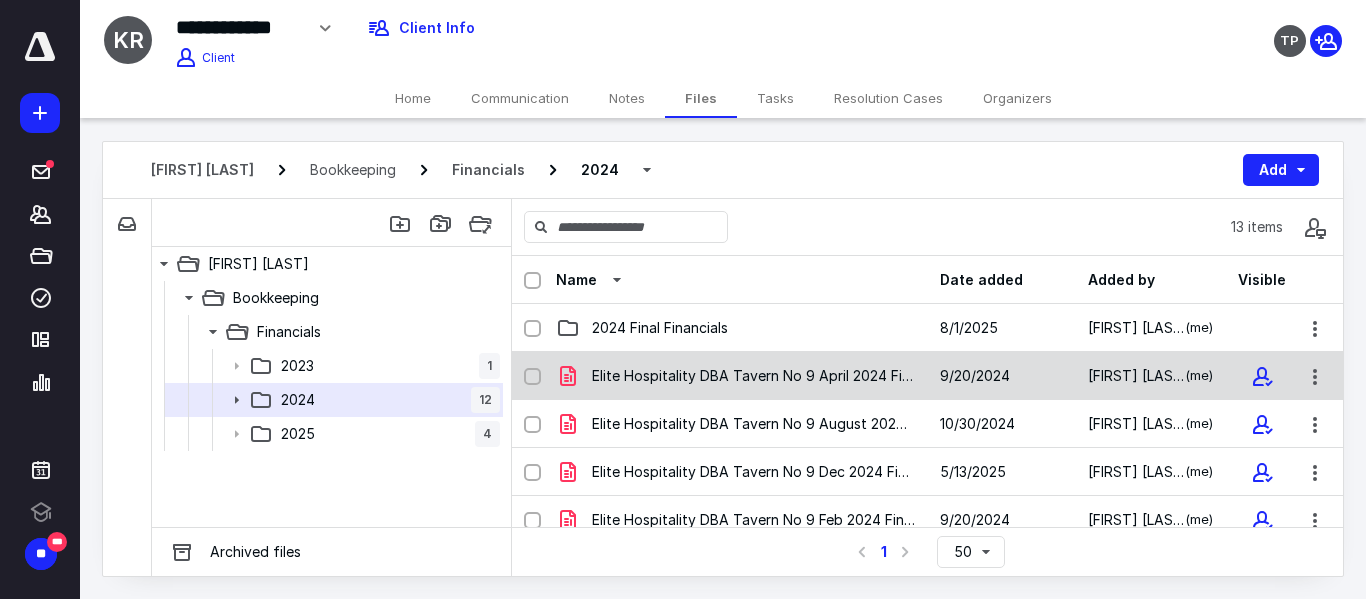 click on "Elite Hospitality DBA Tavern No 9 April 2024 Financials.pdf" at bounding box center [754, 376] 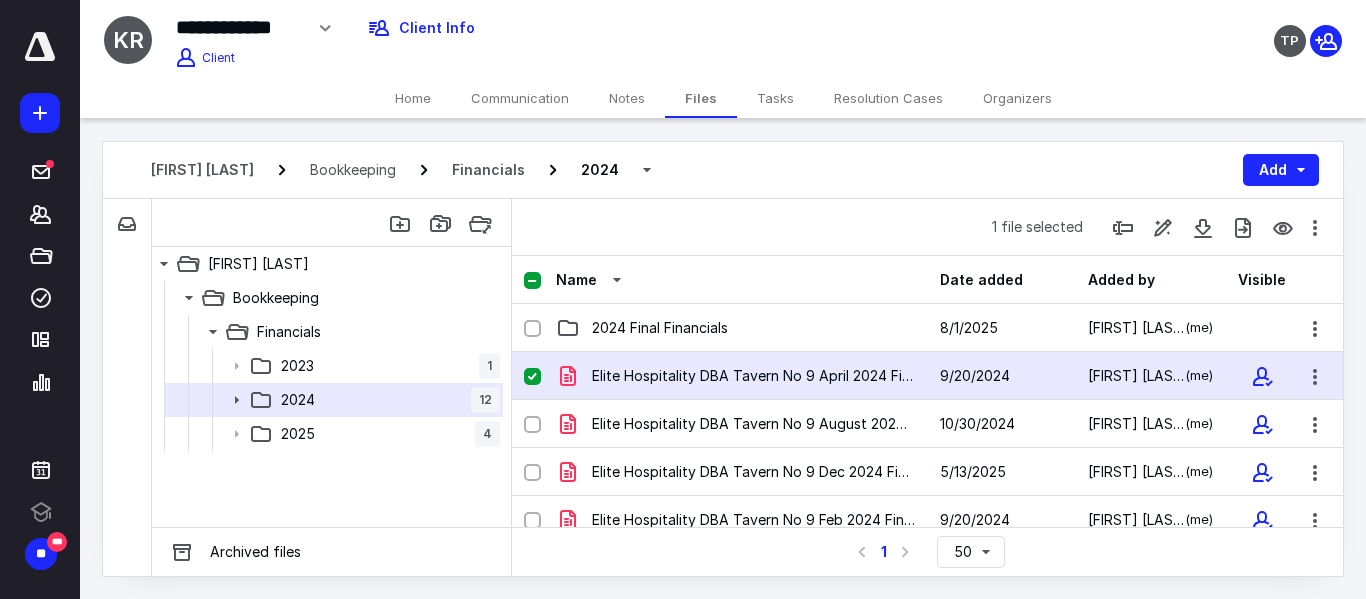 click on "Elite Hospitality DBA Tavern No 9 April 2024 Financials.pdf 9/20/2024 Nicole de la Cruz  (me)" at bounding box center (927, 376) 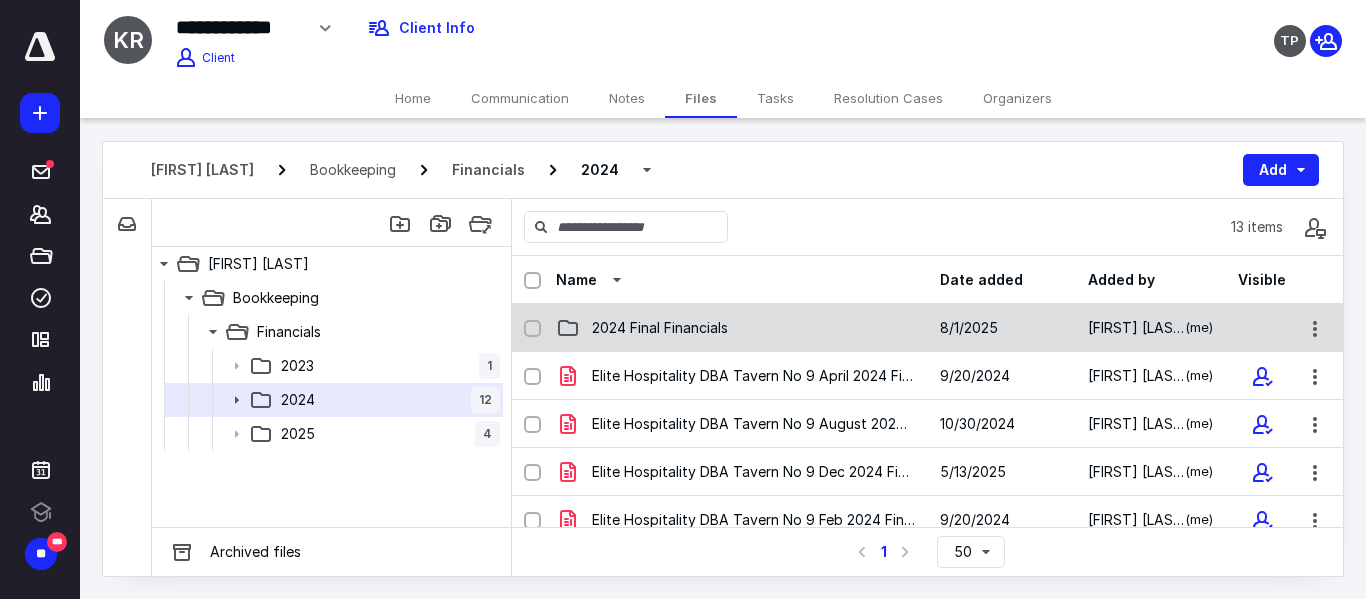 click on "2024 Final Financials" at bounding box center [660, 328] 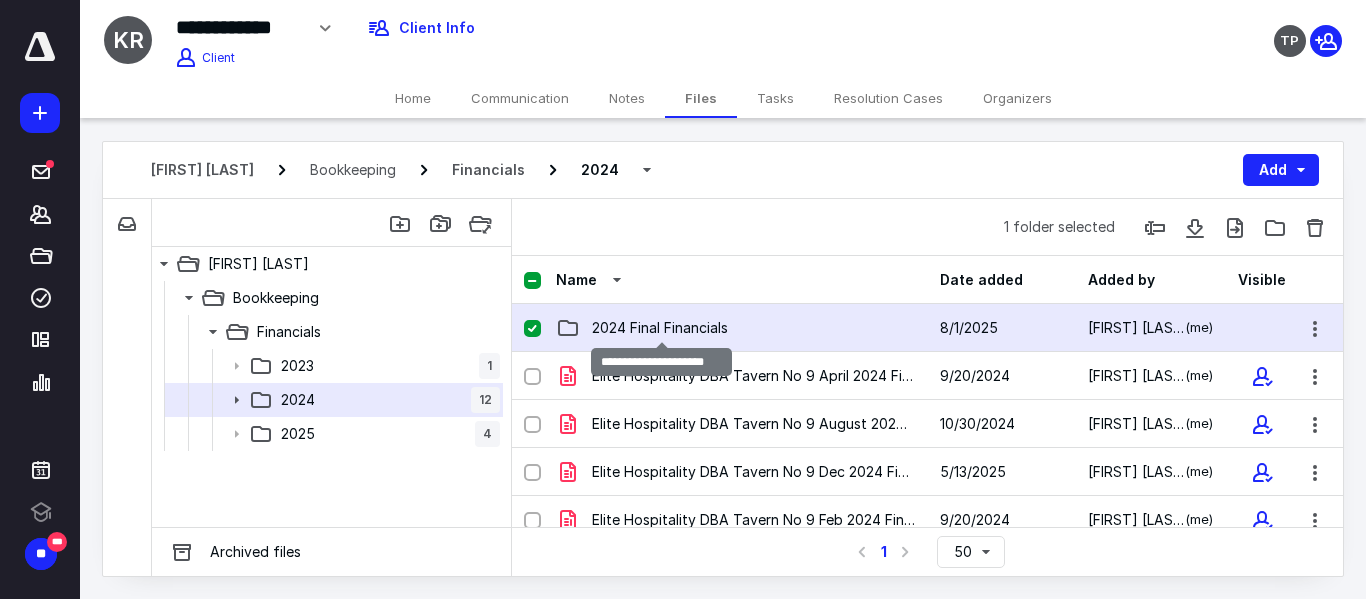 click on "2024 Final Financials" at bounding box center [660, 328] 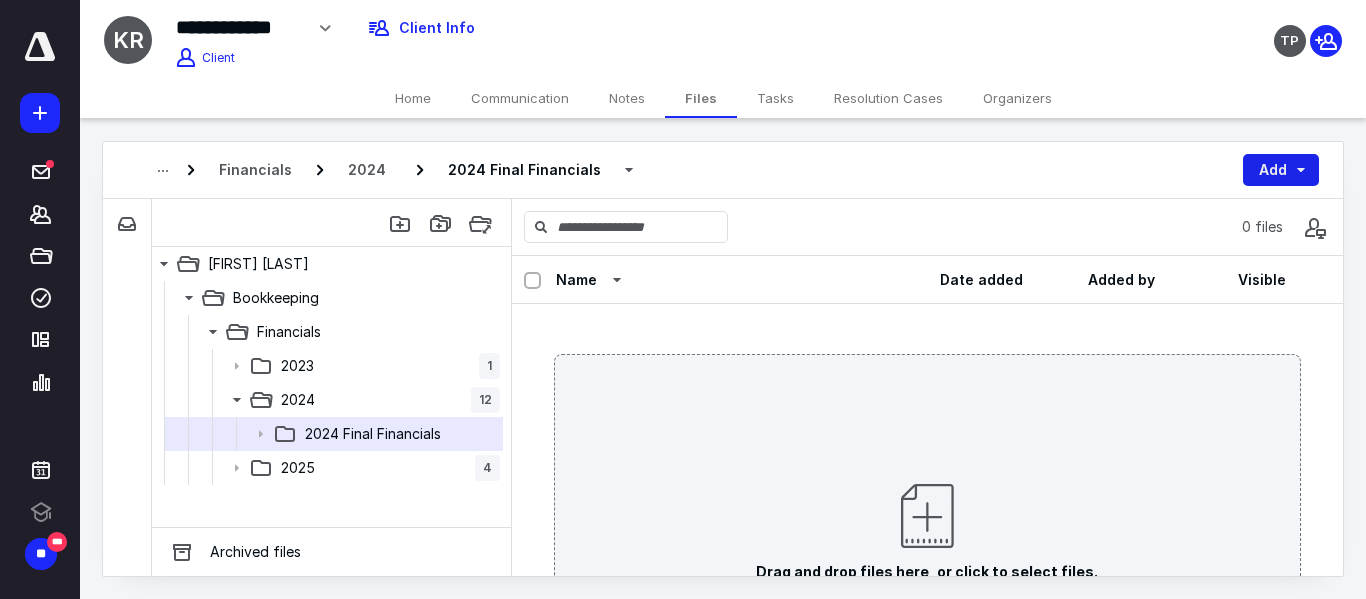 click on "Add" at bounding box center [1281, 170] 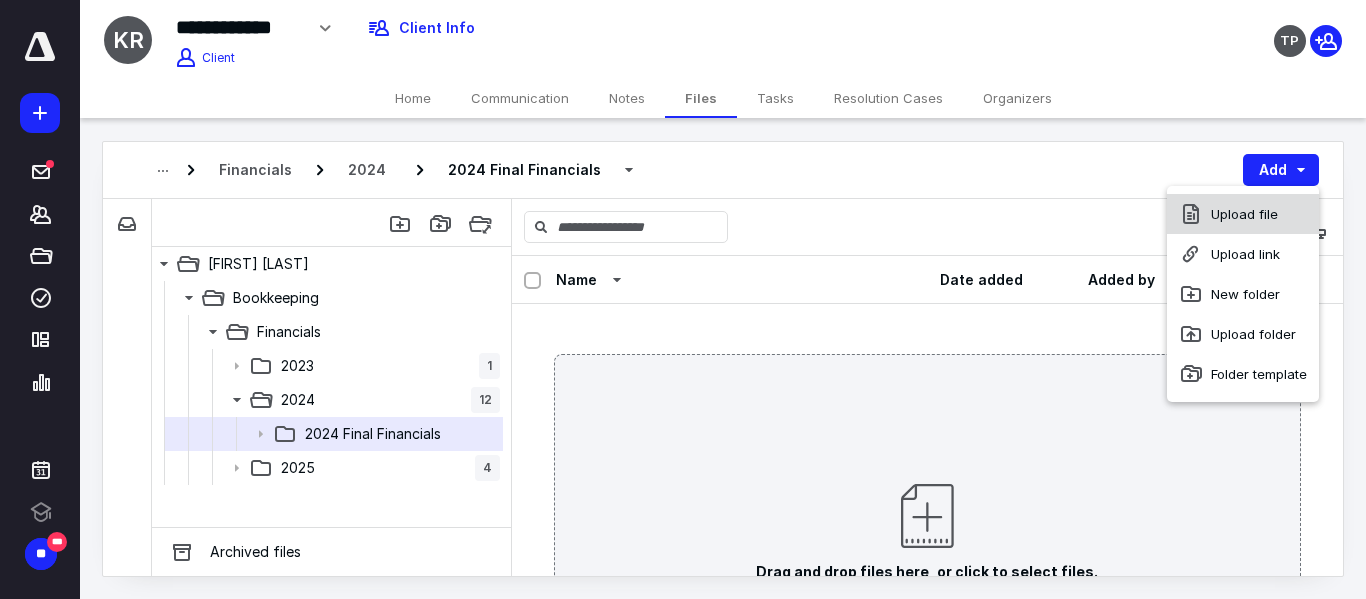 click on "Upload file" at bounding box center (1243, 214) 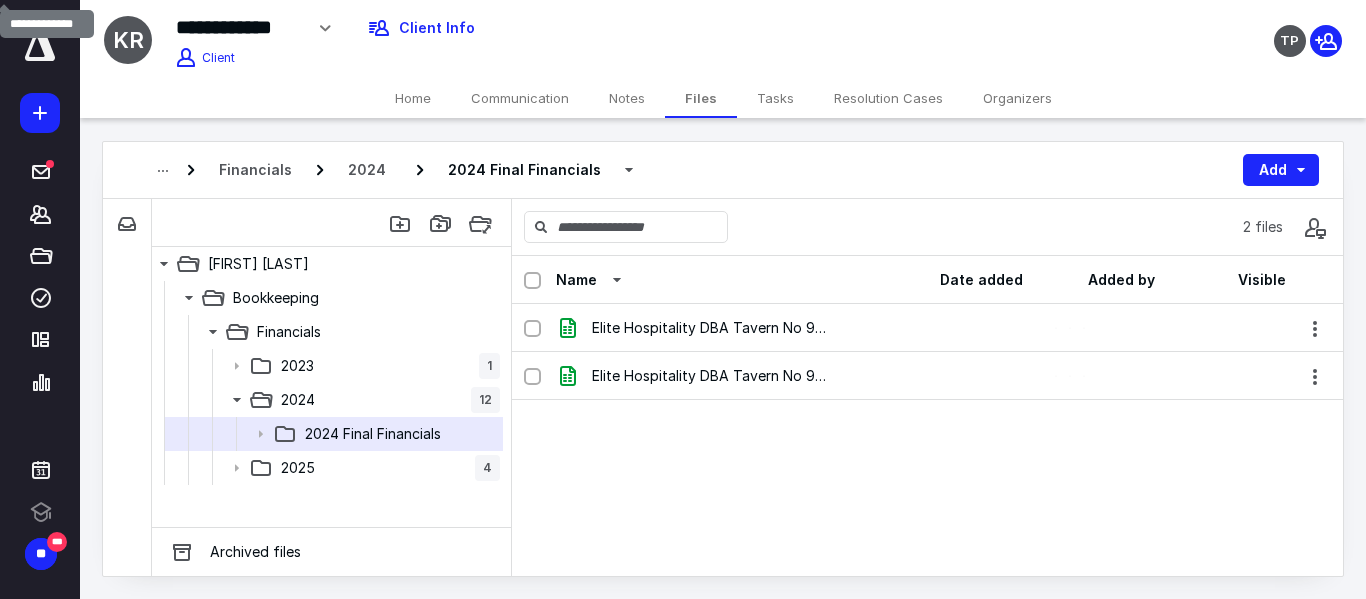 click on "**********" at bounding box center [514, 35] 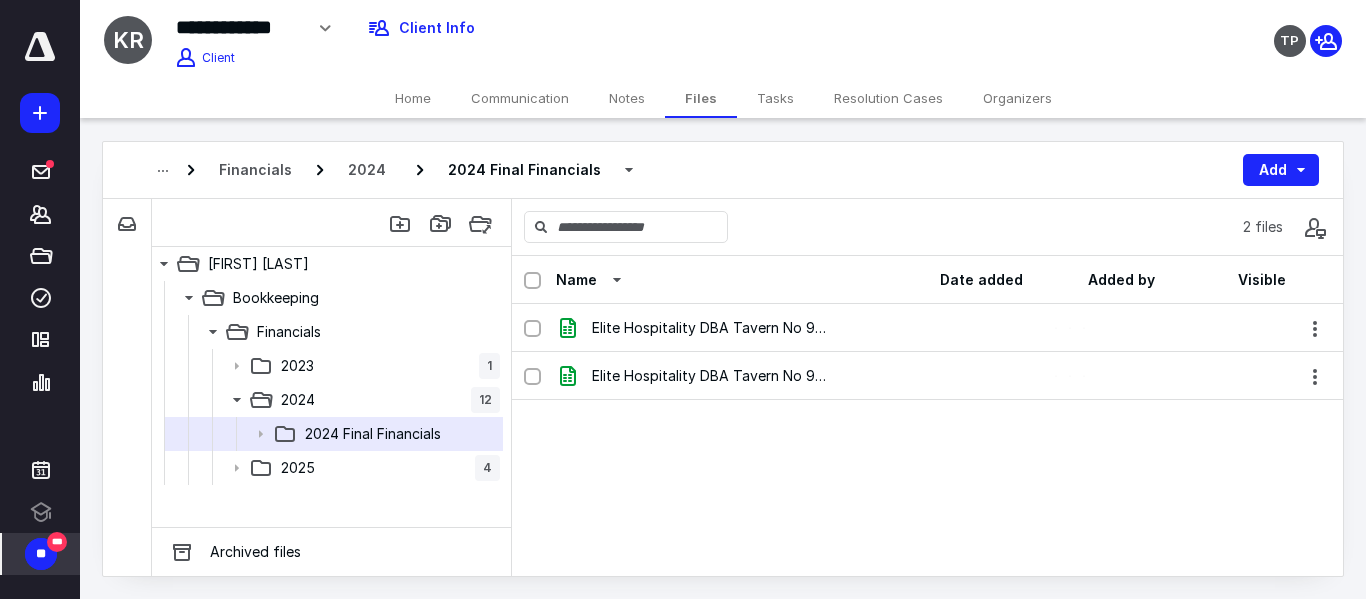 click on "**" at bounding box center [41, 554] 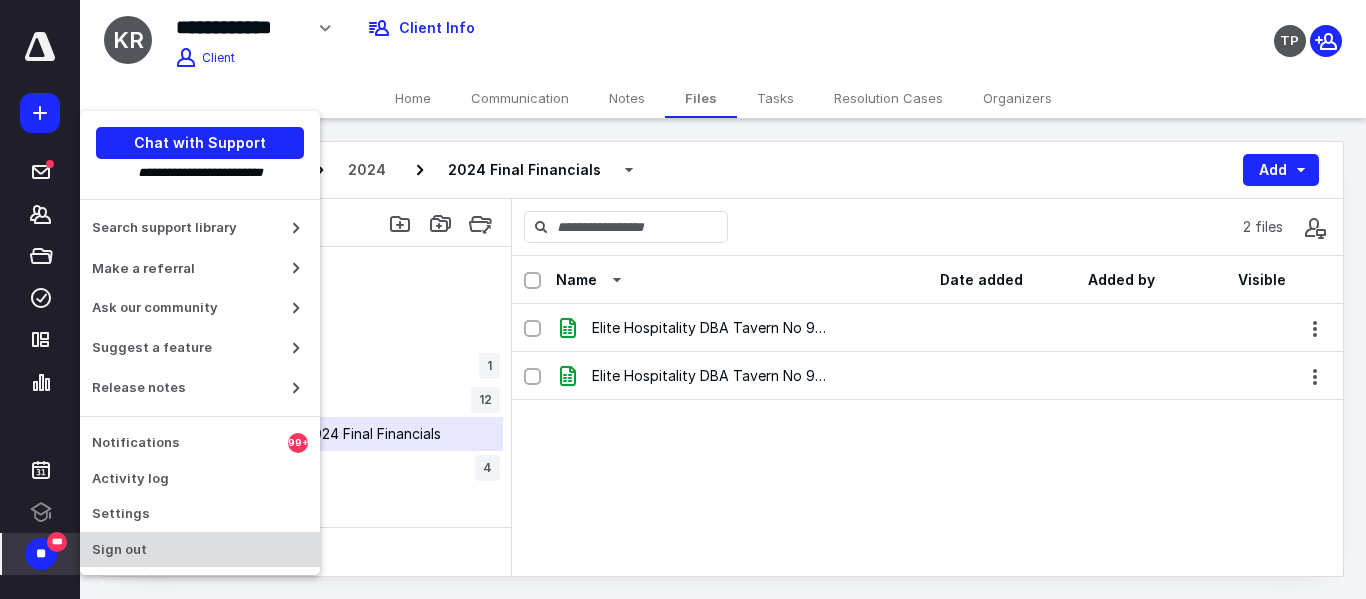 click on "Sign out" at bounding box center (200, 550) 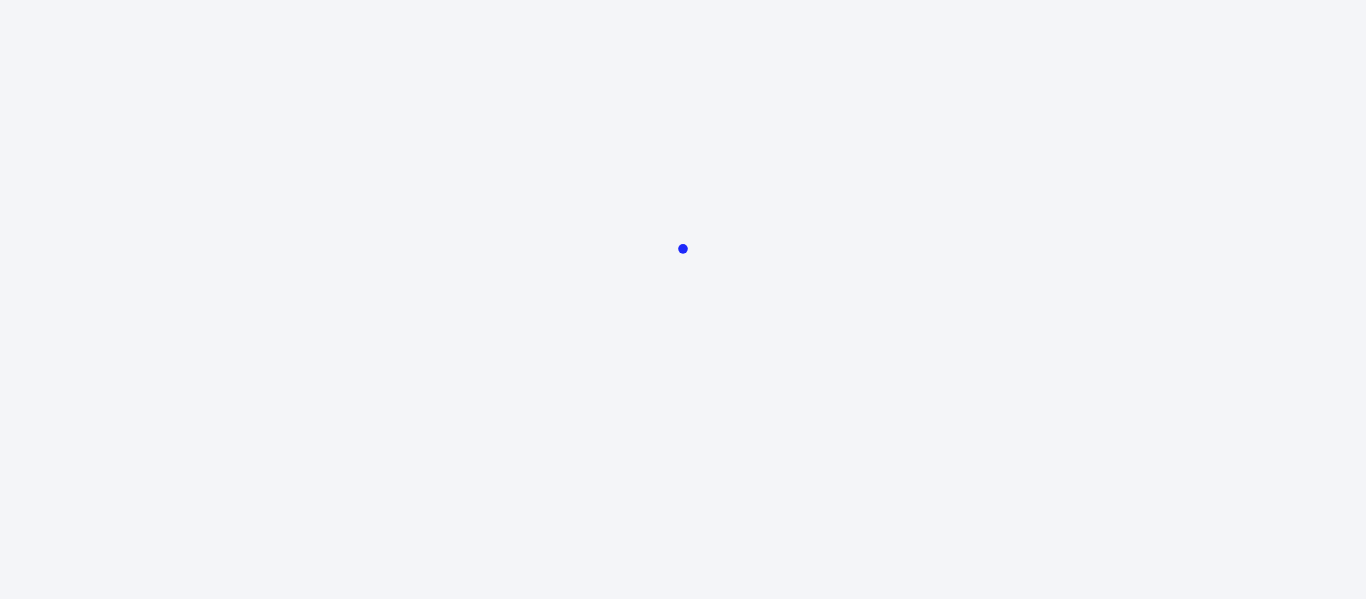 scroll, scrollTop: 0, scrollLeft: 0, axis: both 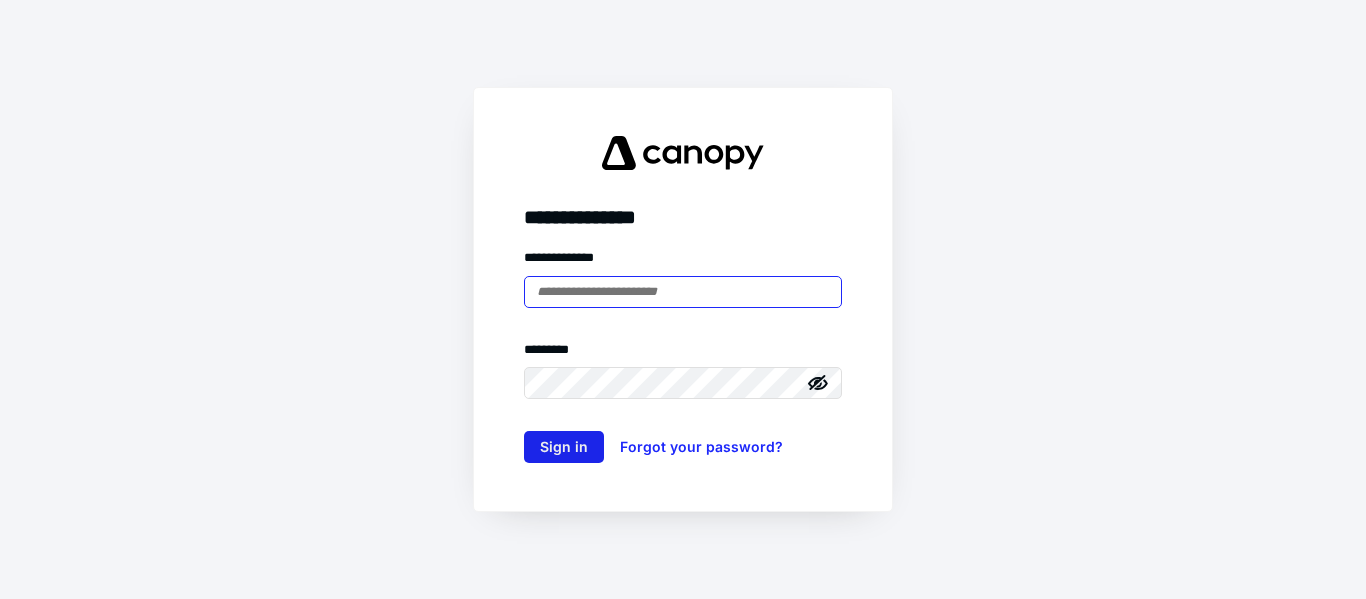 type on "**********" 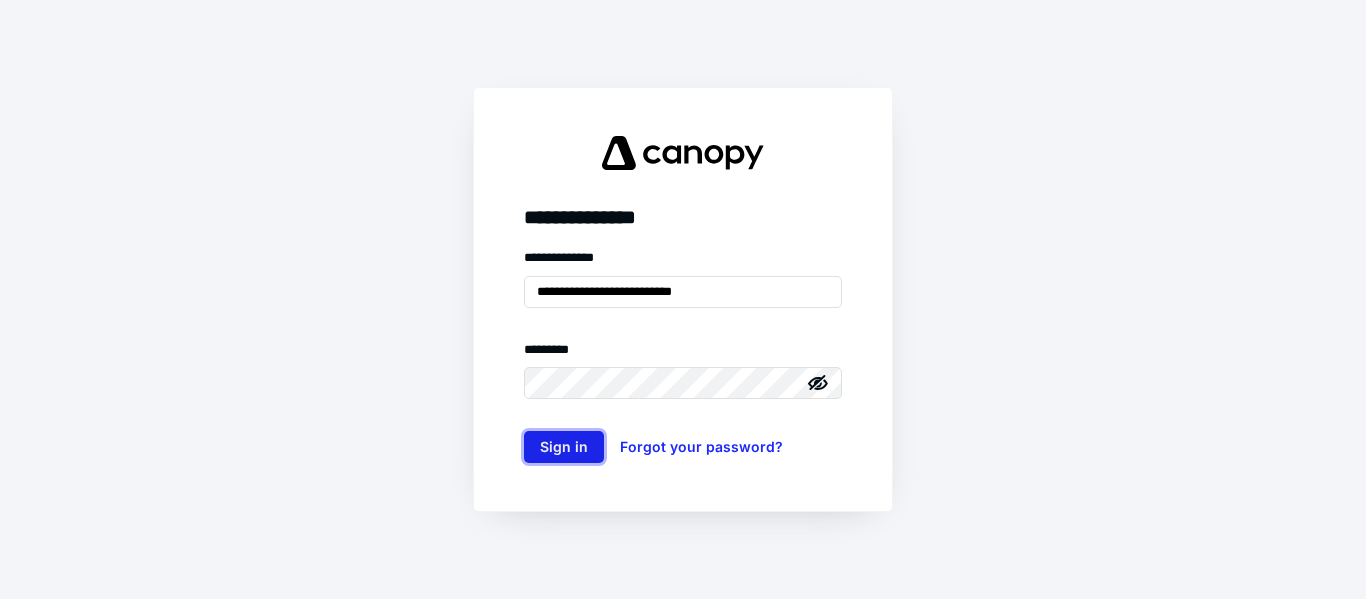 click on "Sign in" at bounding box center (564, 447) 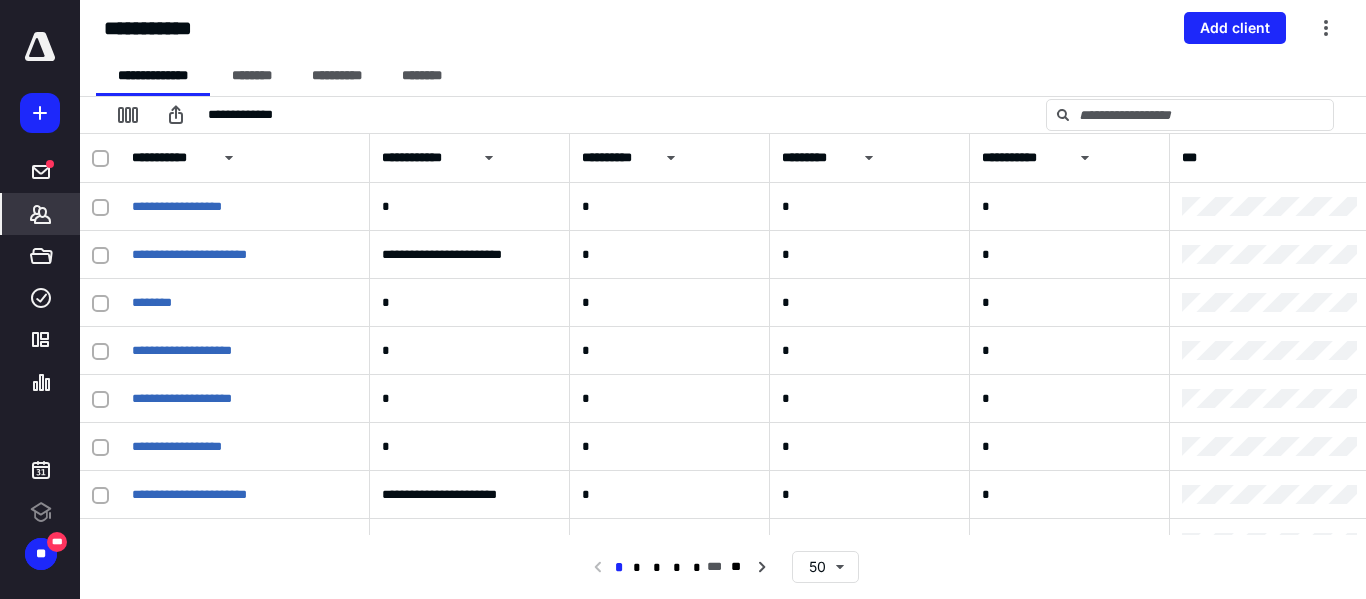 click on "*******" at bounding box center [41, 214] 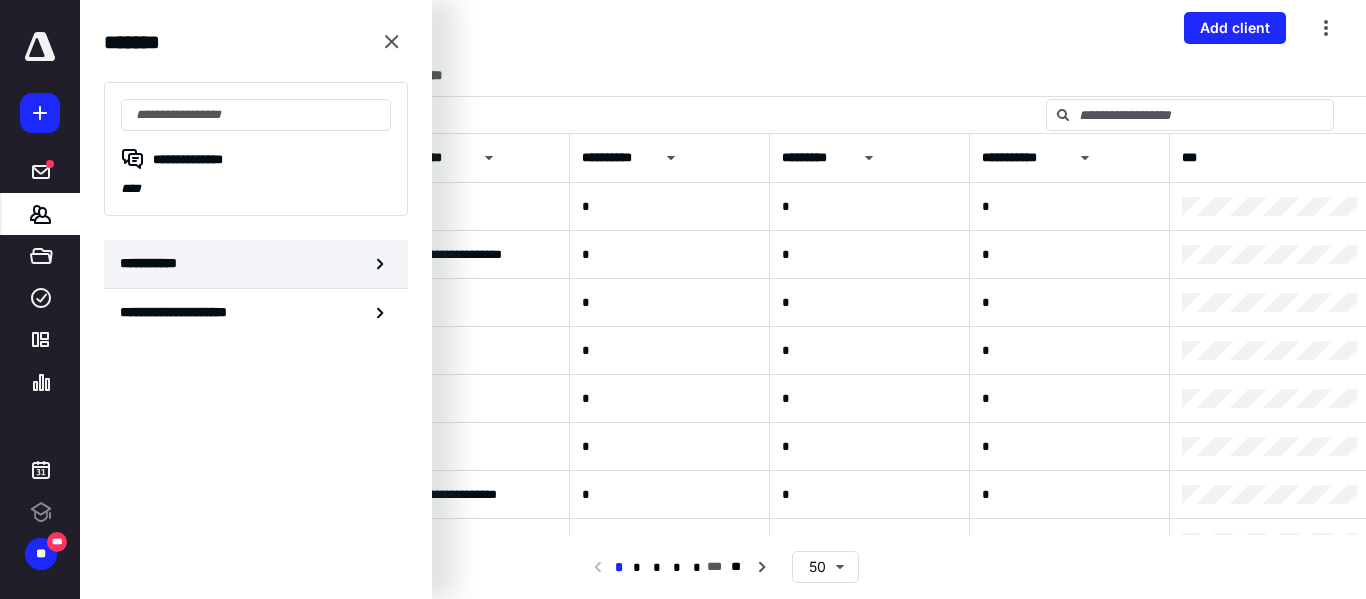 click on "**********" at bounding box center (256, 264) 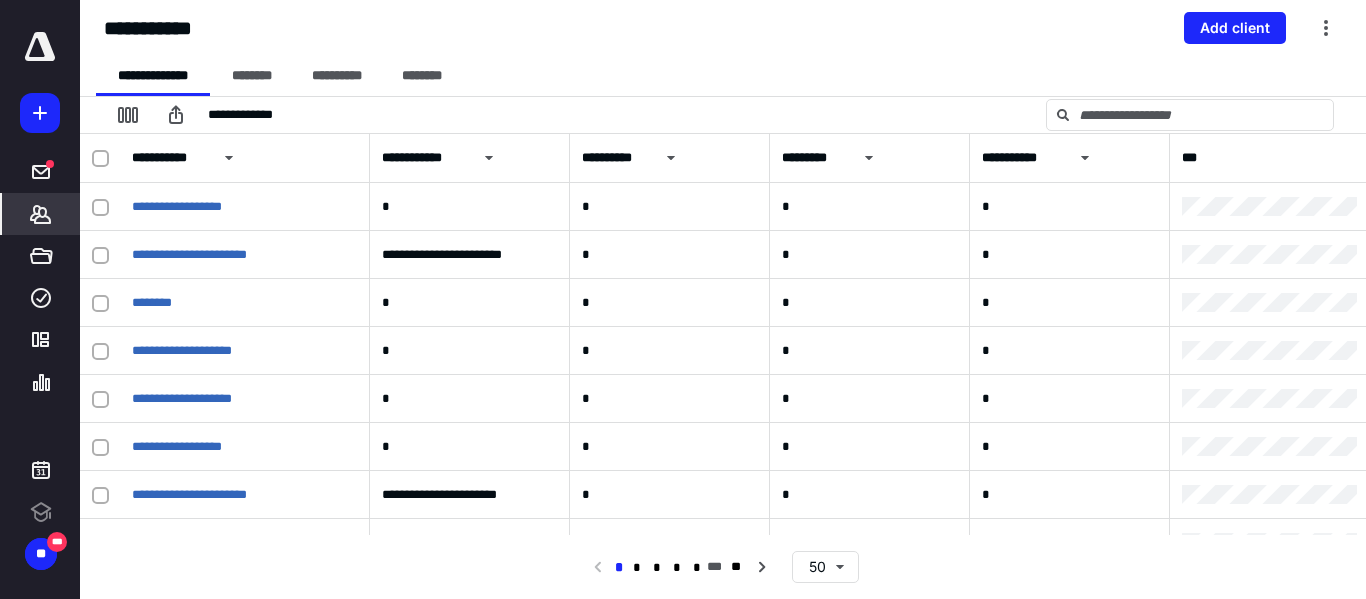 click 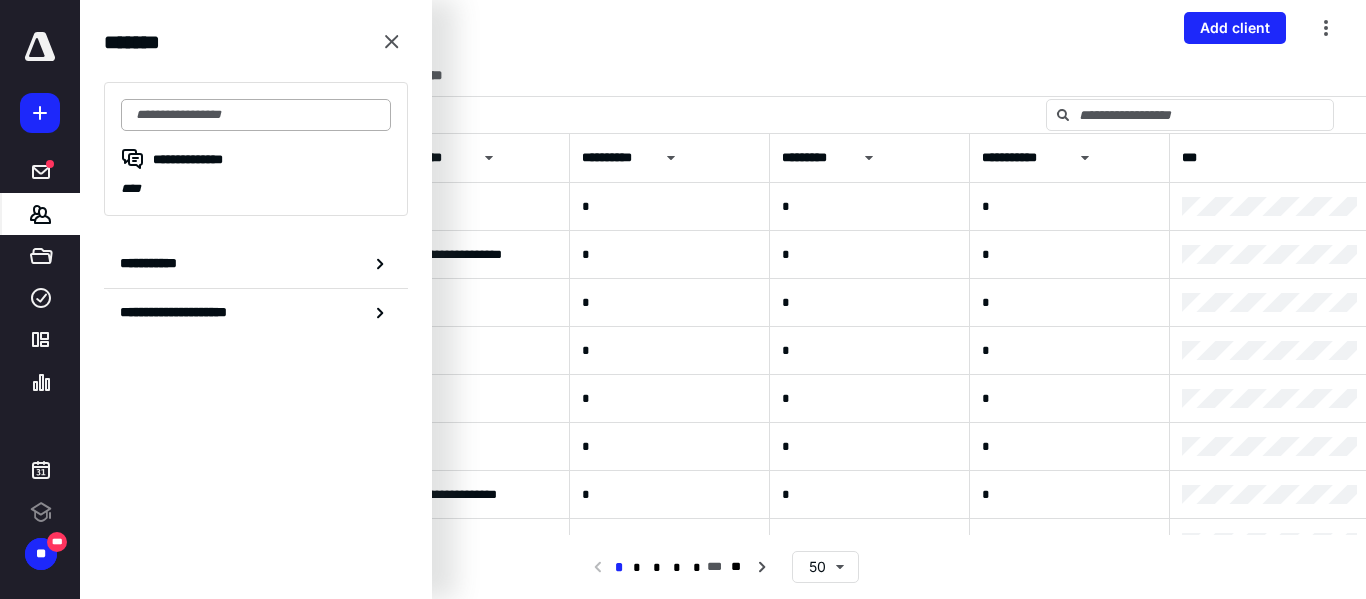 click at bounding box center [256, 115] 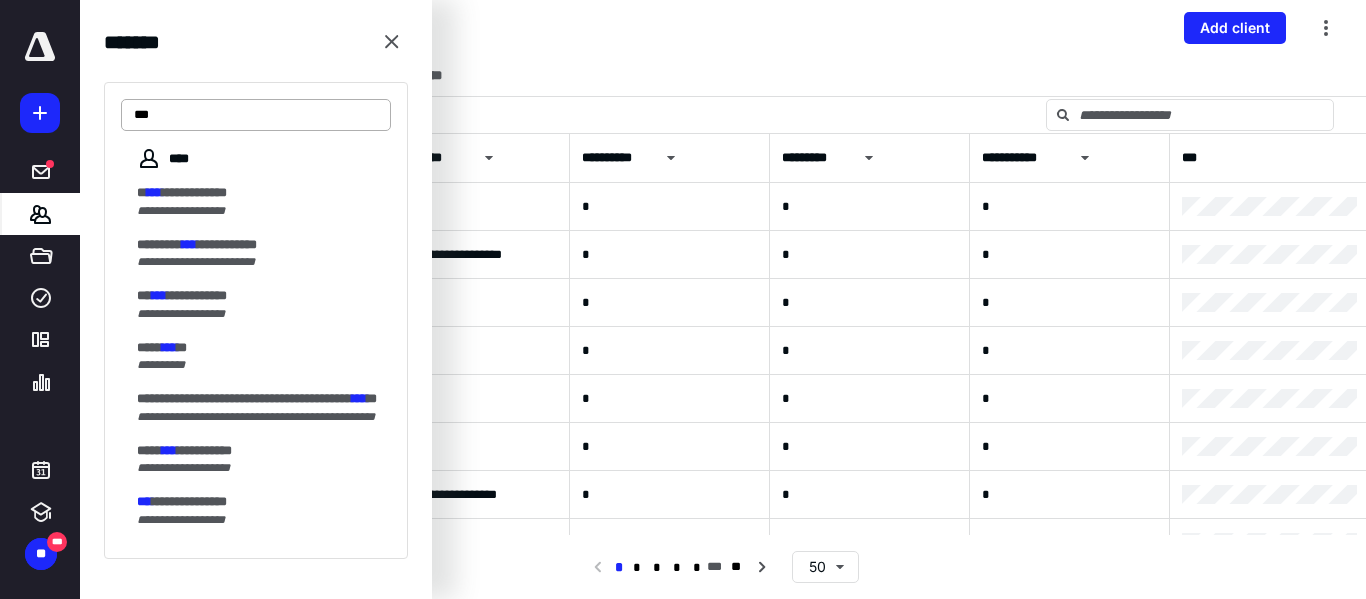 scroll, scrollTop: 0, scrollLeft: 0, axis: both 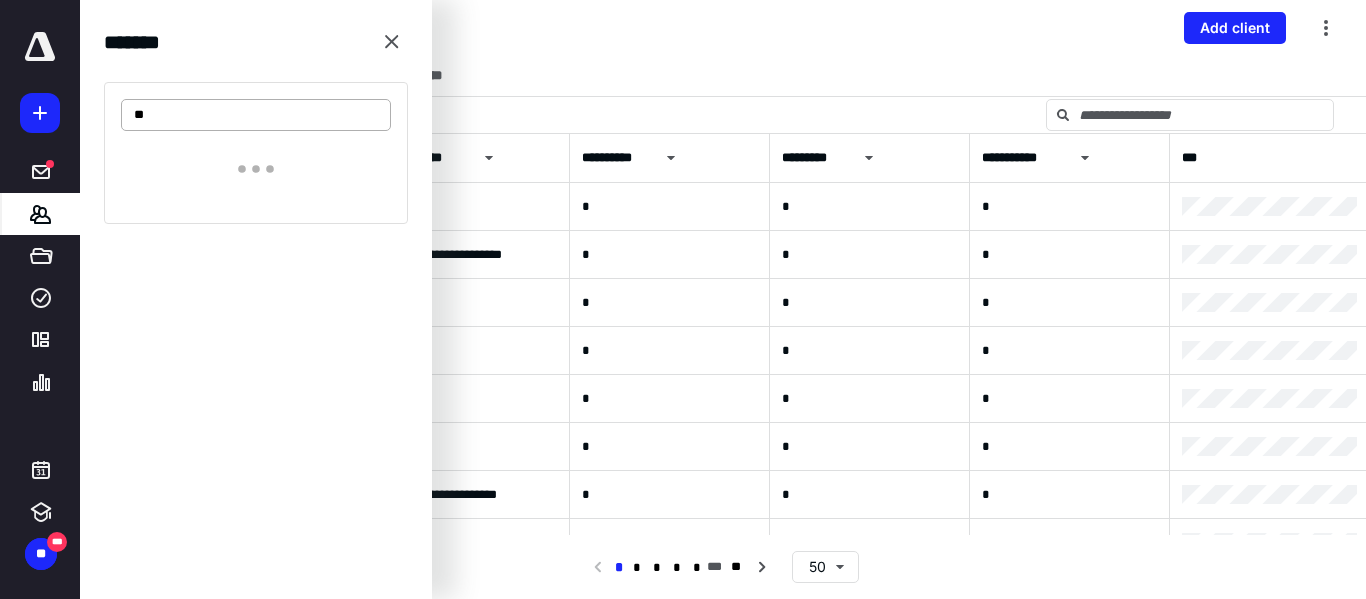 type on "*" 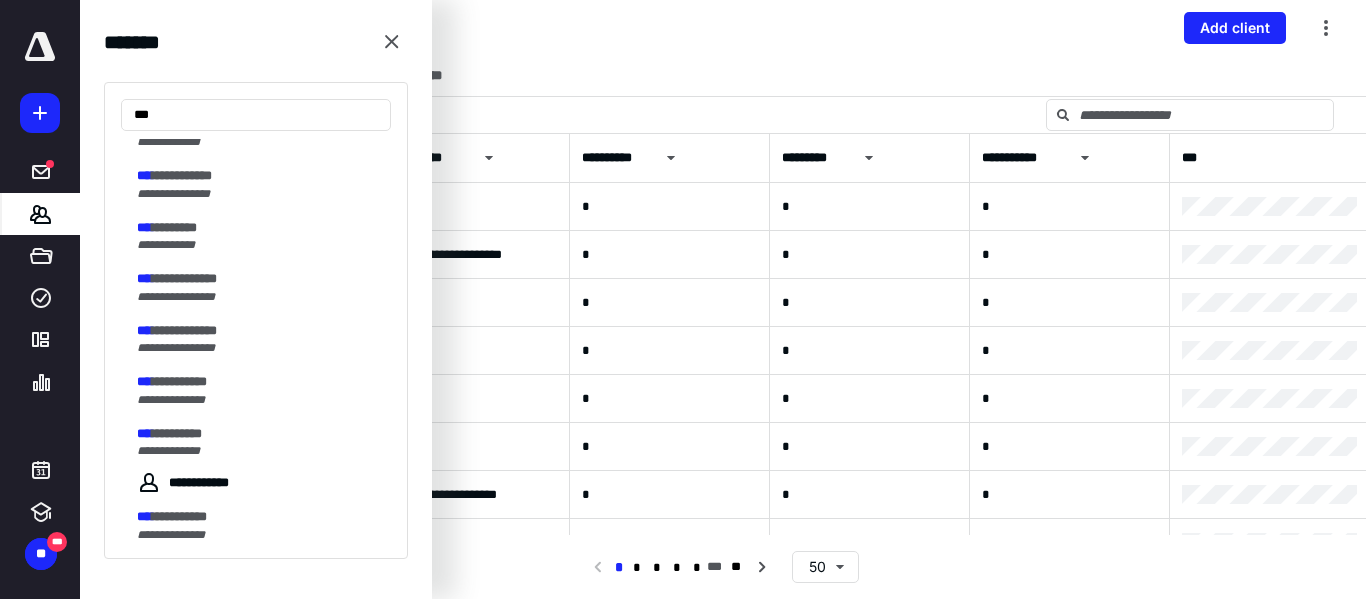 scroll, scrollTop: 600, scrollLeft: 0, axis: vertical 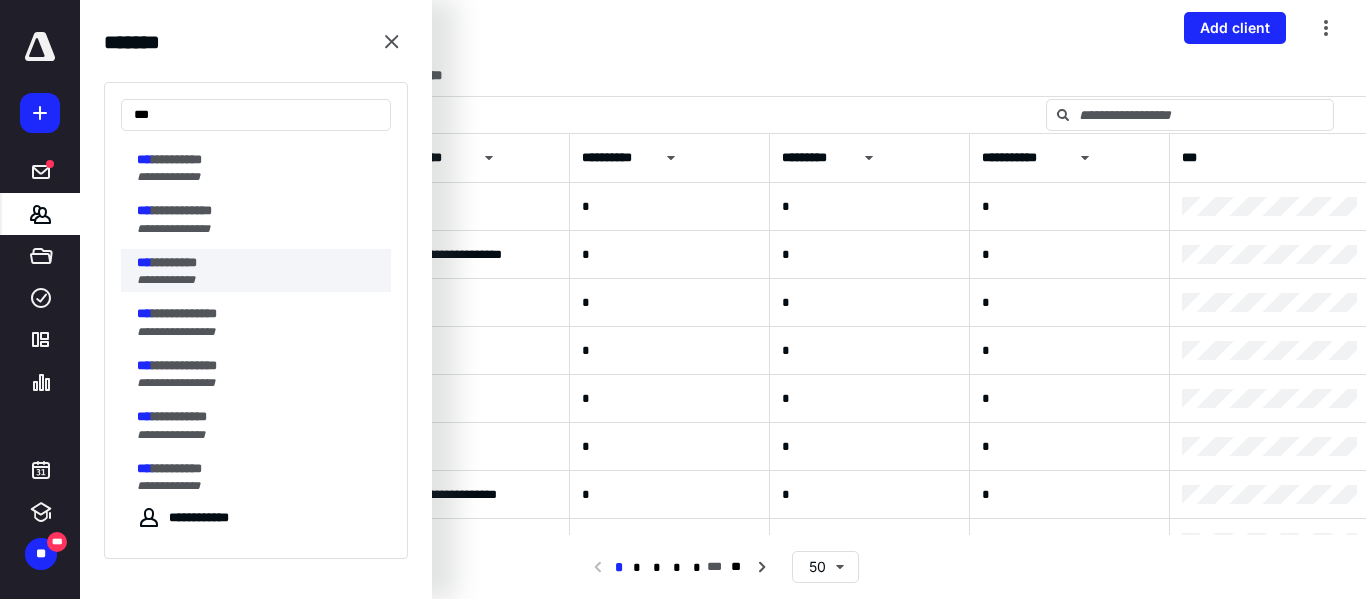 type on "***" 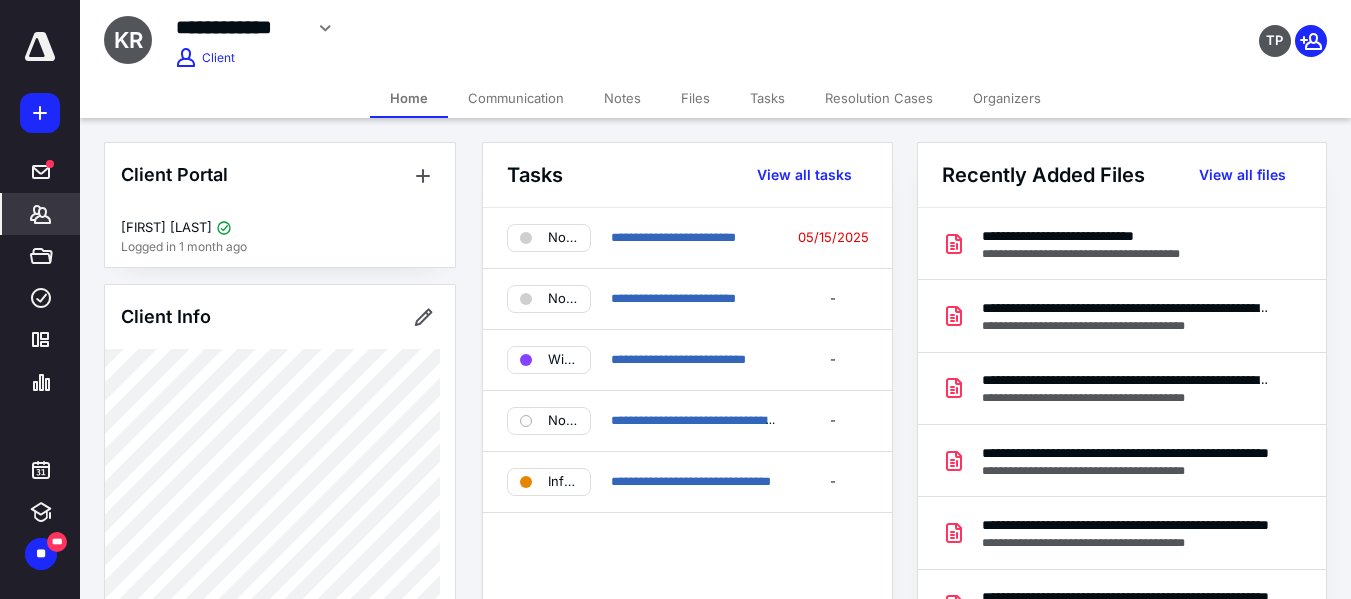 click on "Files" at bounding box center (695, 98) 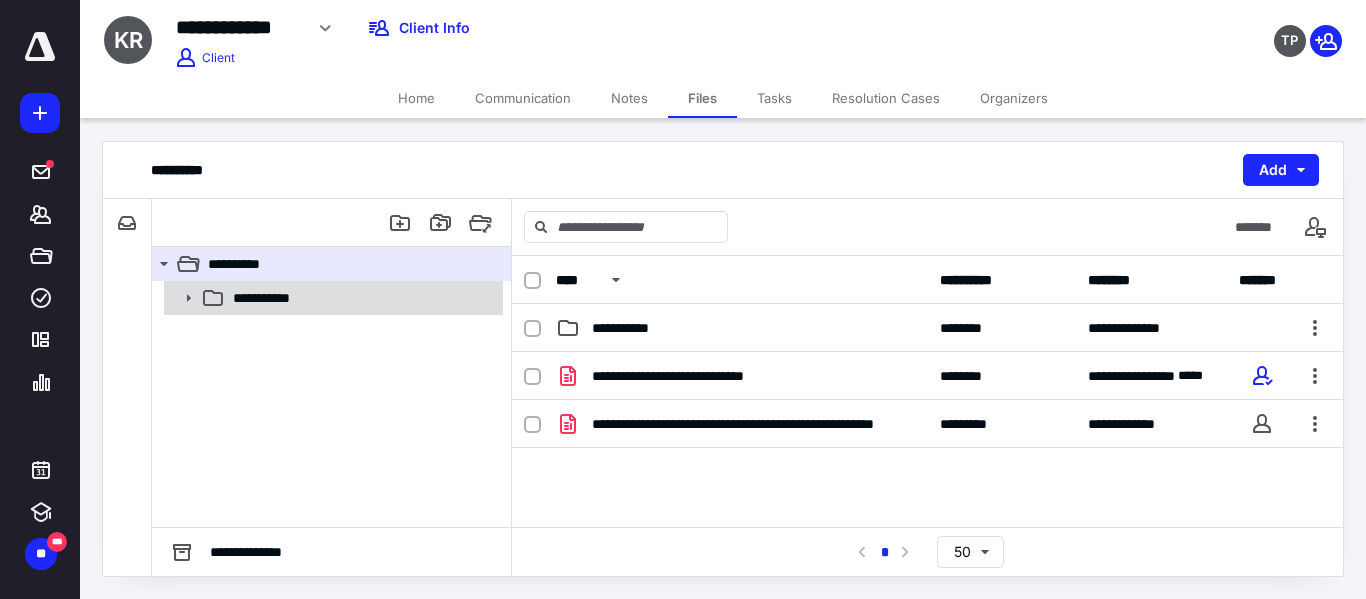 click 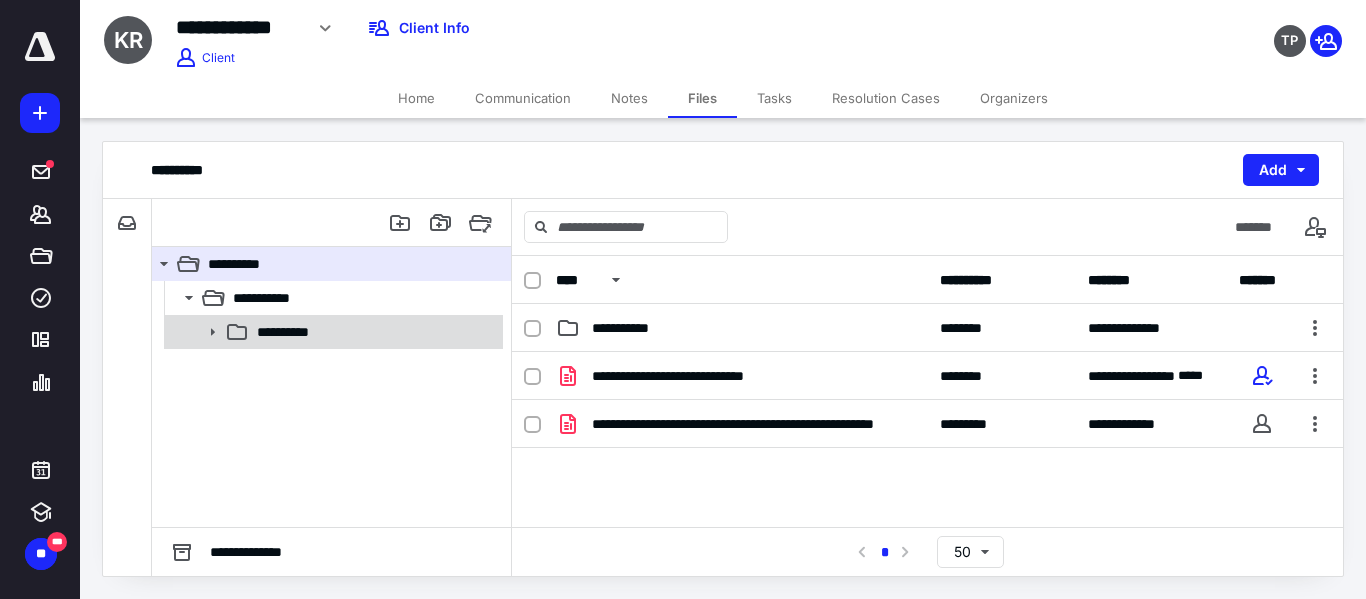 click on "**********" at bounding box center [286, 332] 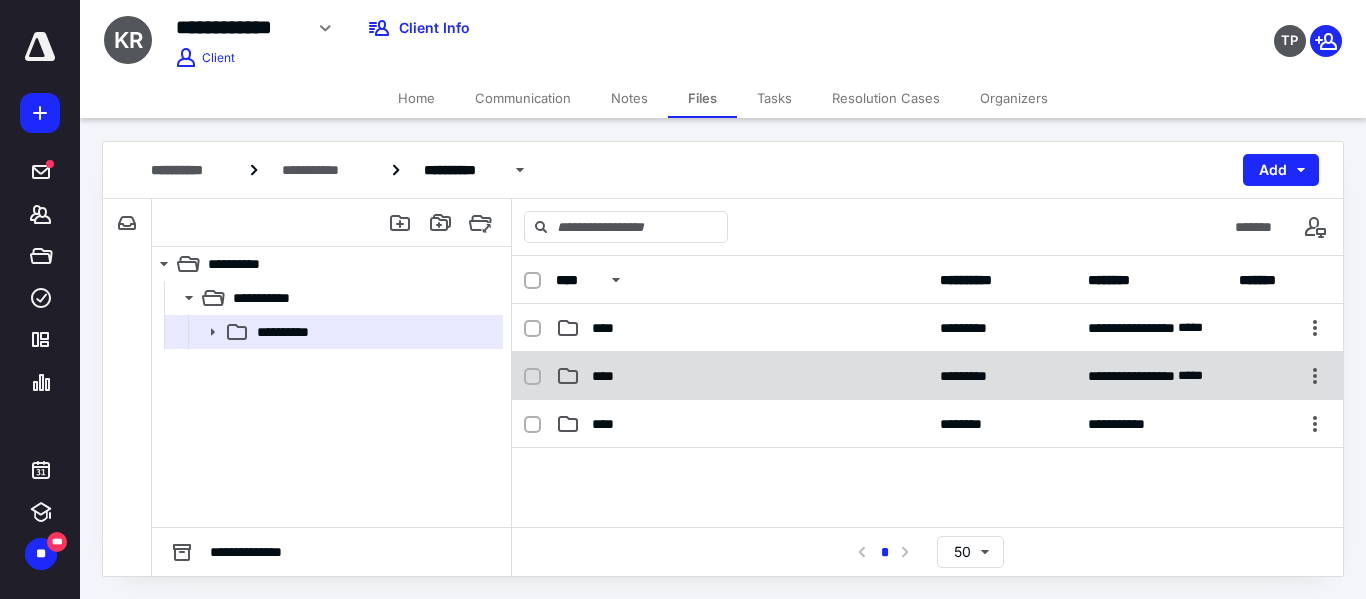 click on "****" at bounding box center [742, 376] 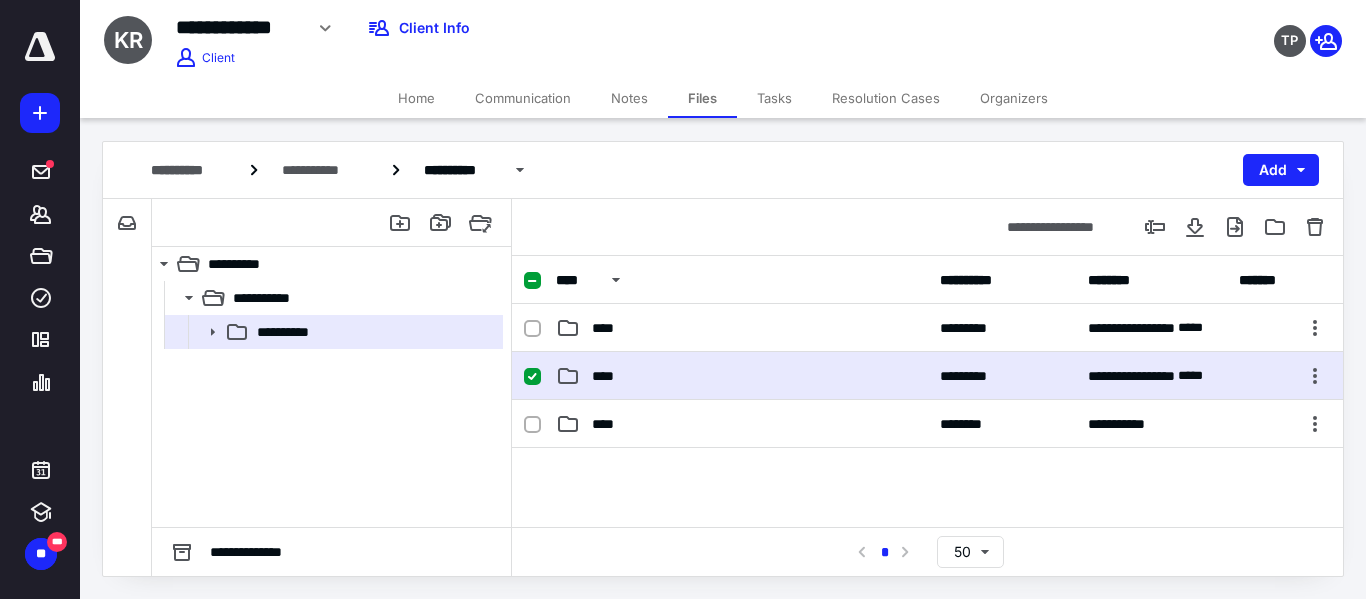 click on "****" at bounding box center [742, 376] 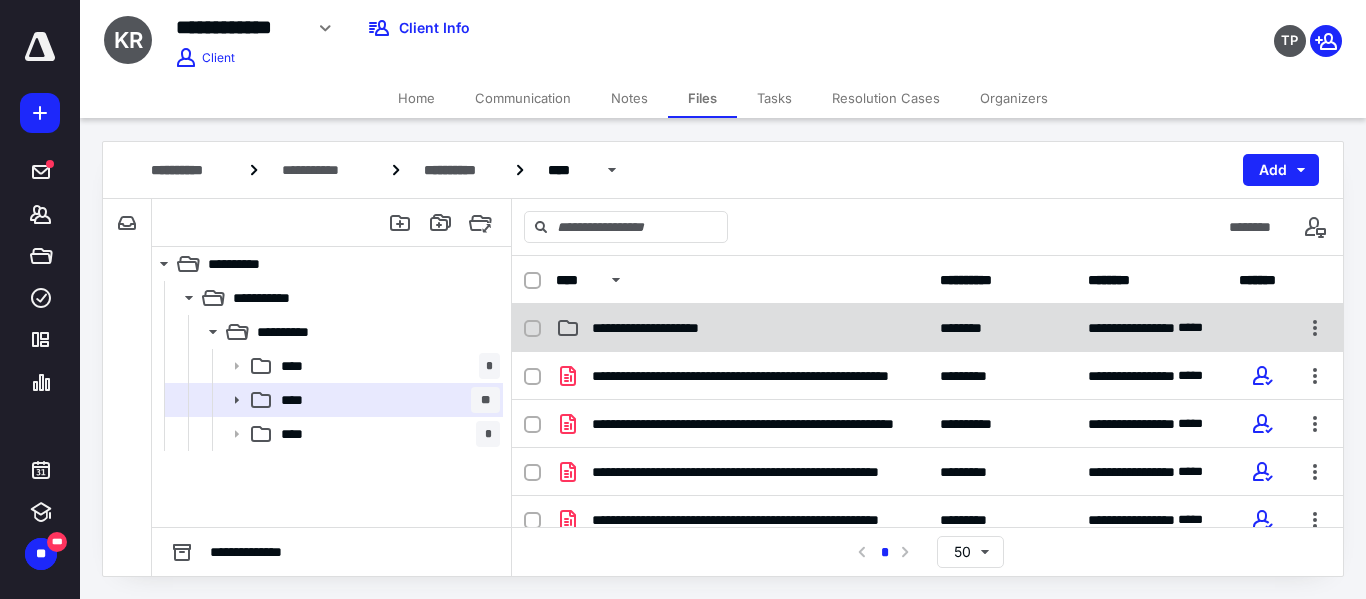 click on "**********" at bounding box center [742, 328] 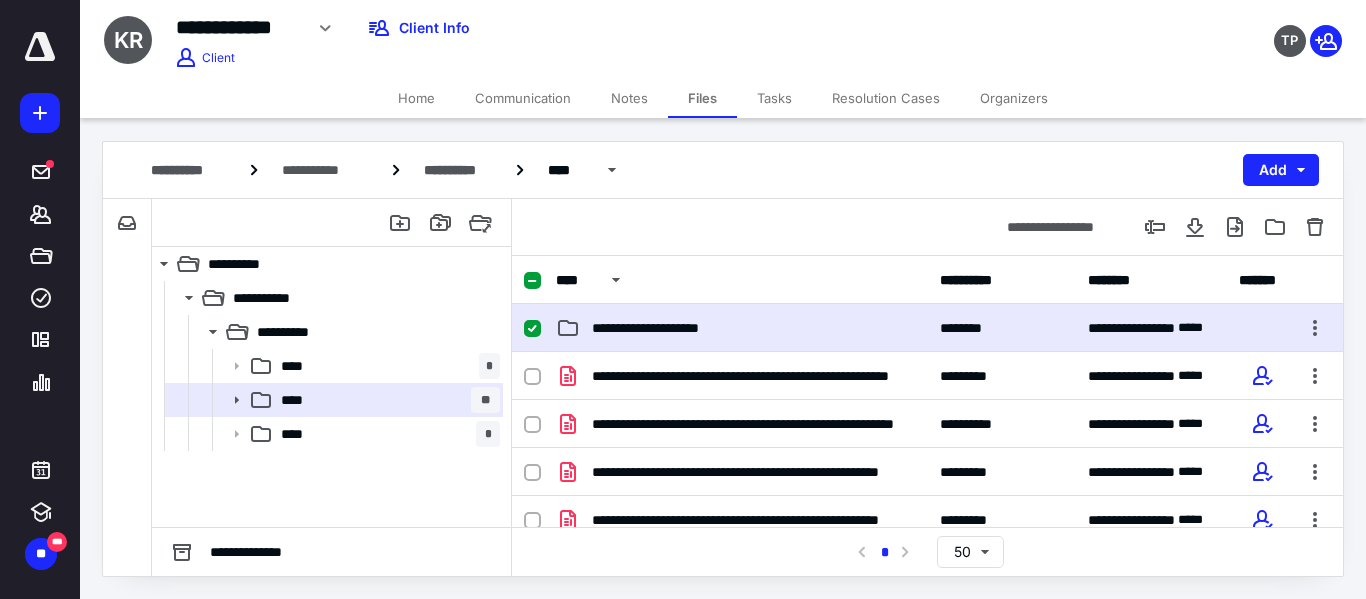 click on "**********" at bounding box center [742, 328] 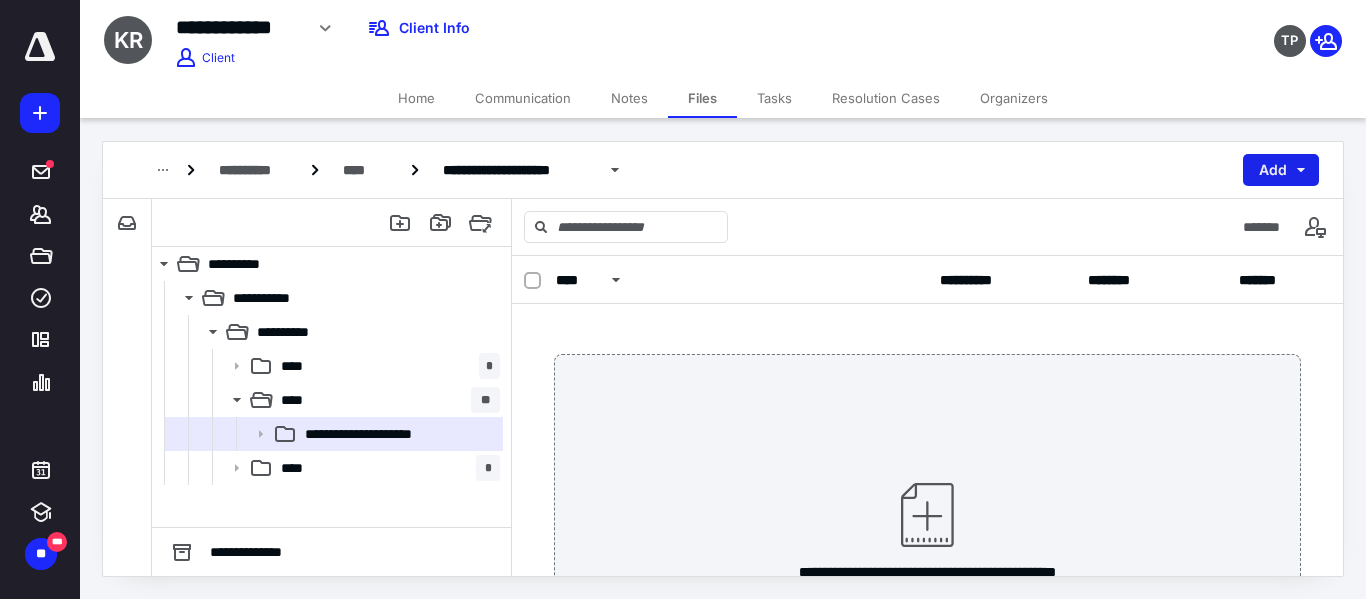 click on "Add" at bounding box center (1281, 170) 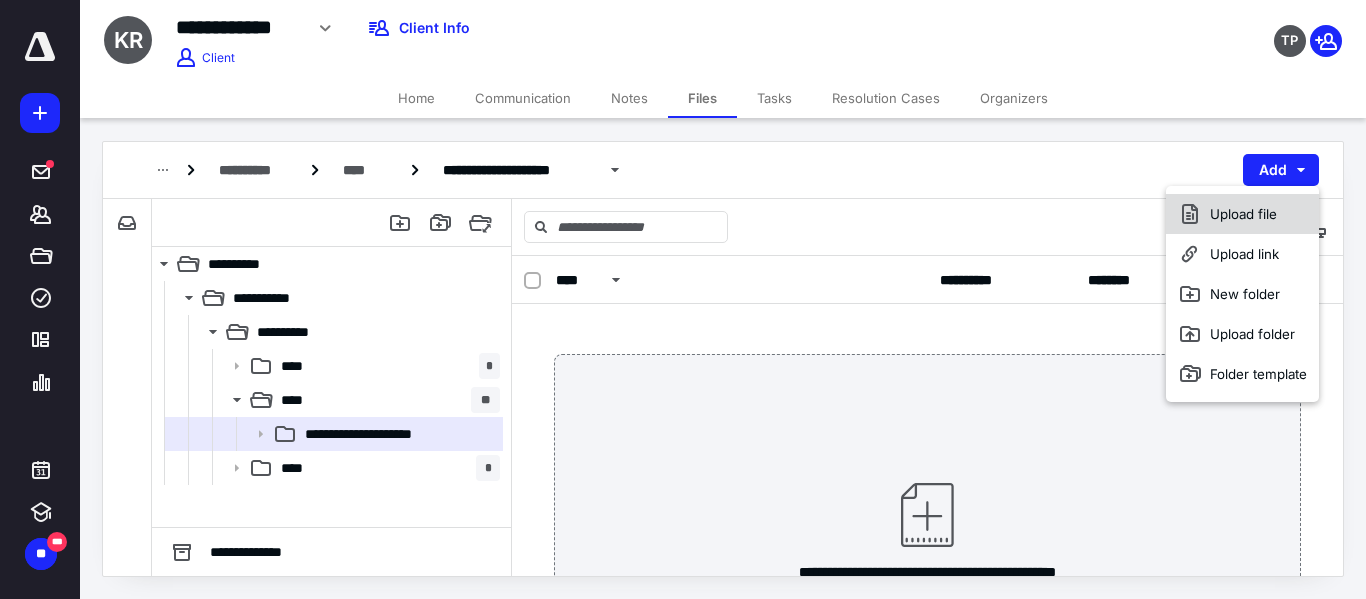click on "Upload file" at bounding box center [1242, 214] 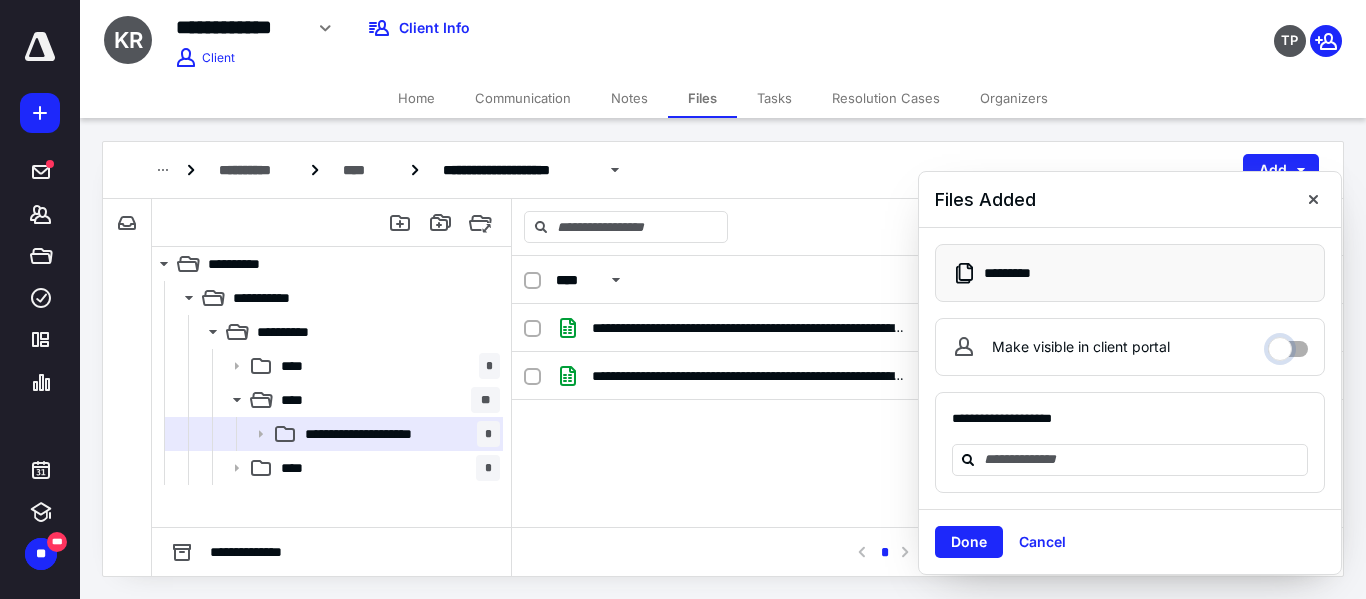 click on "Make visible in client portal" at bounding box center (1288, 344) 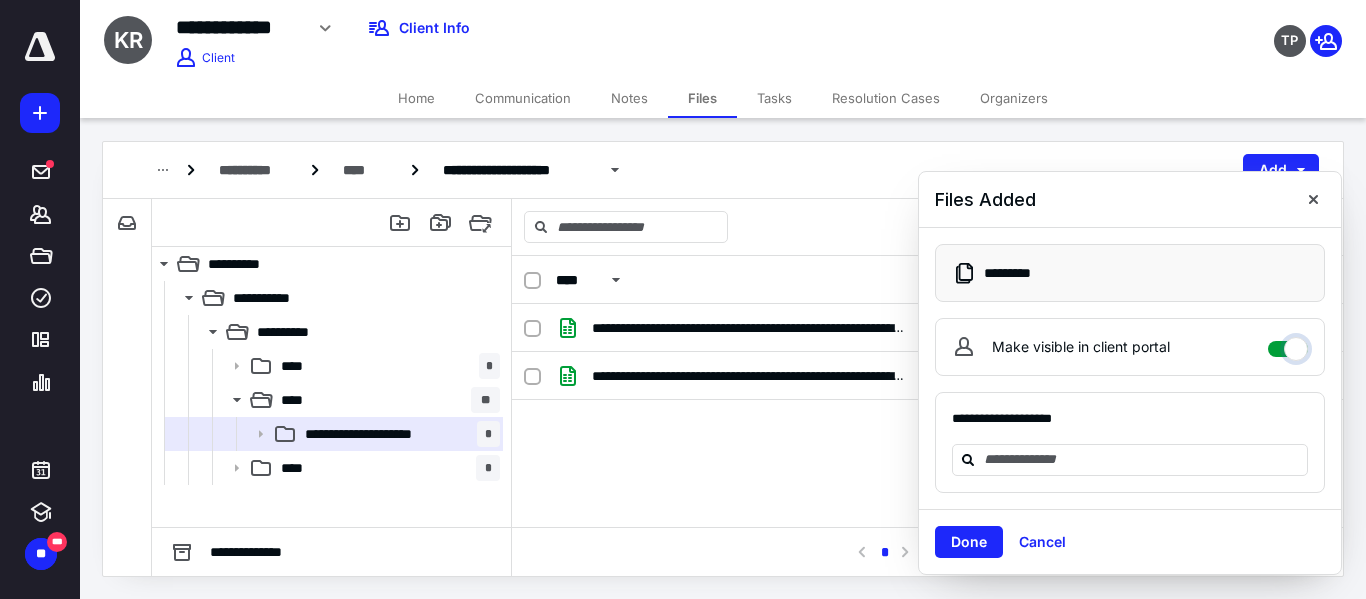 checkbox on "****" 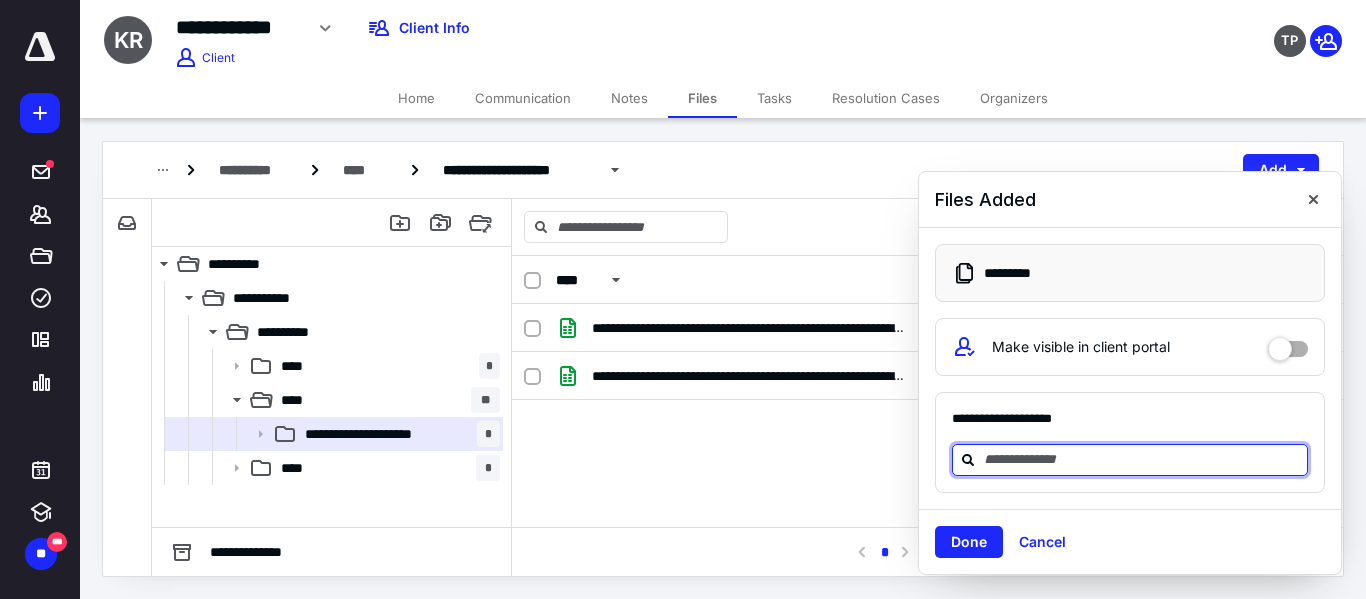 click at bounding box center [1142, 459] 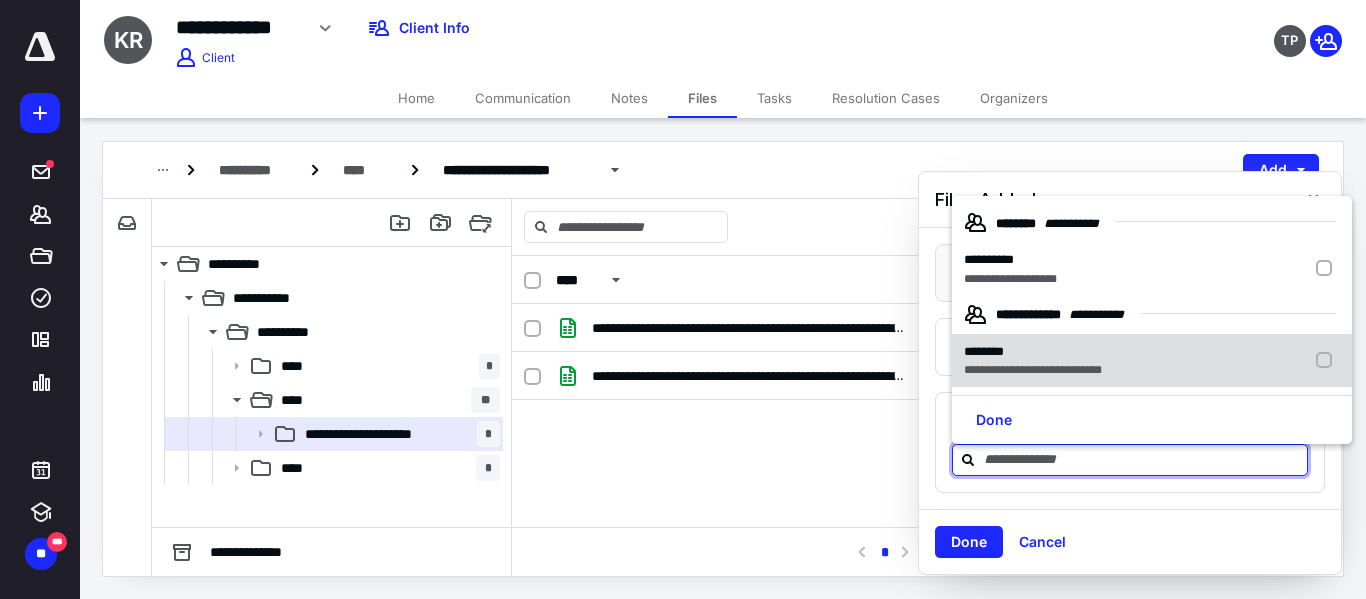 click on "**********" at bounding box center (1033, 370) 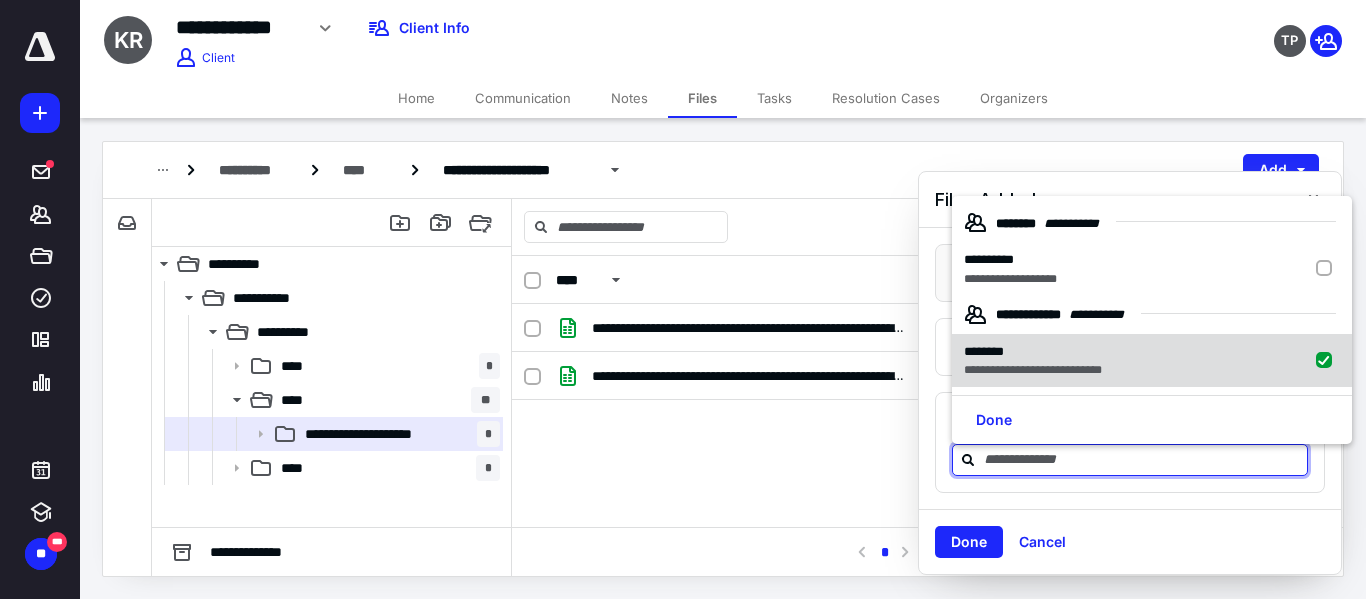 checkbox on "true" 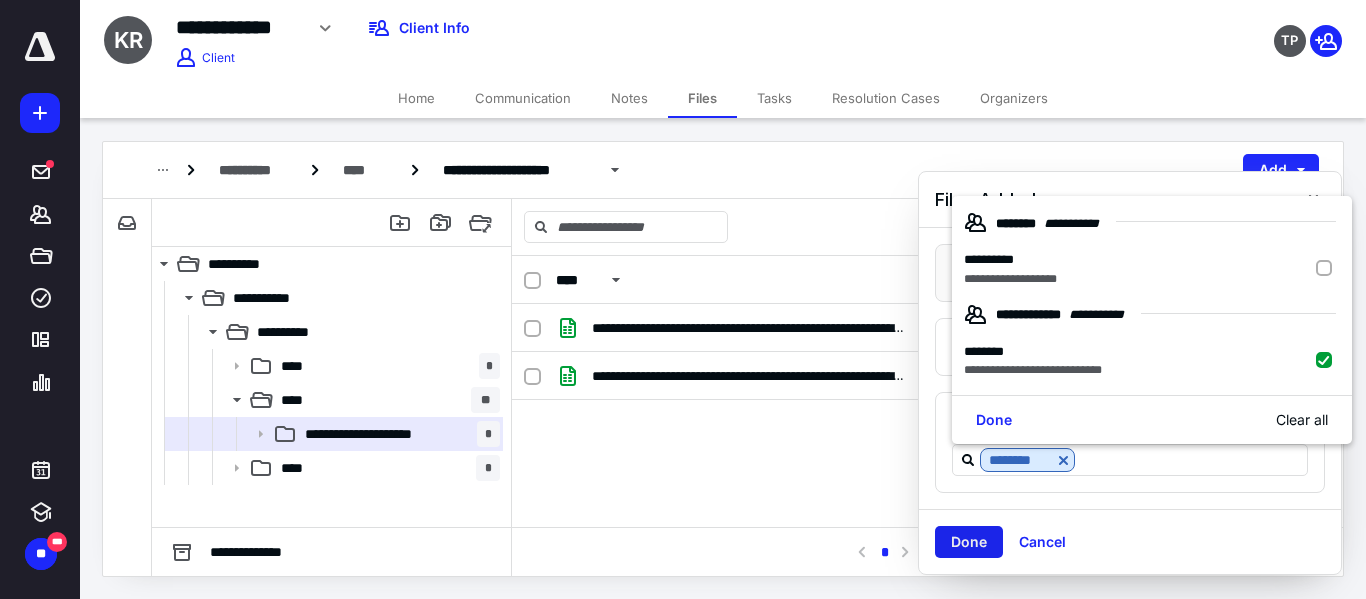 click on "Done" at bounding box center [969, 542] 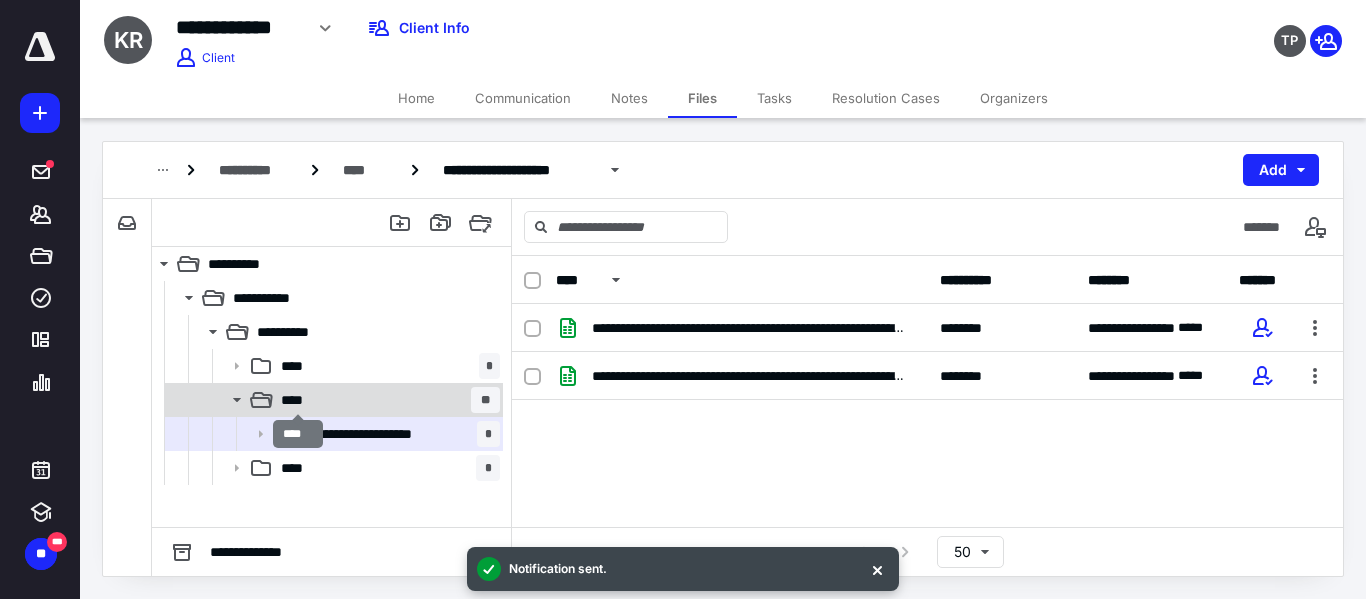 click on "****" at bounding box center (298, 400) 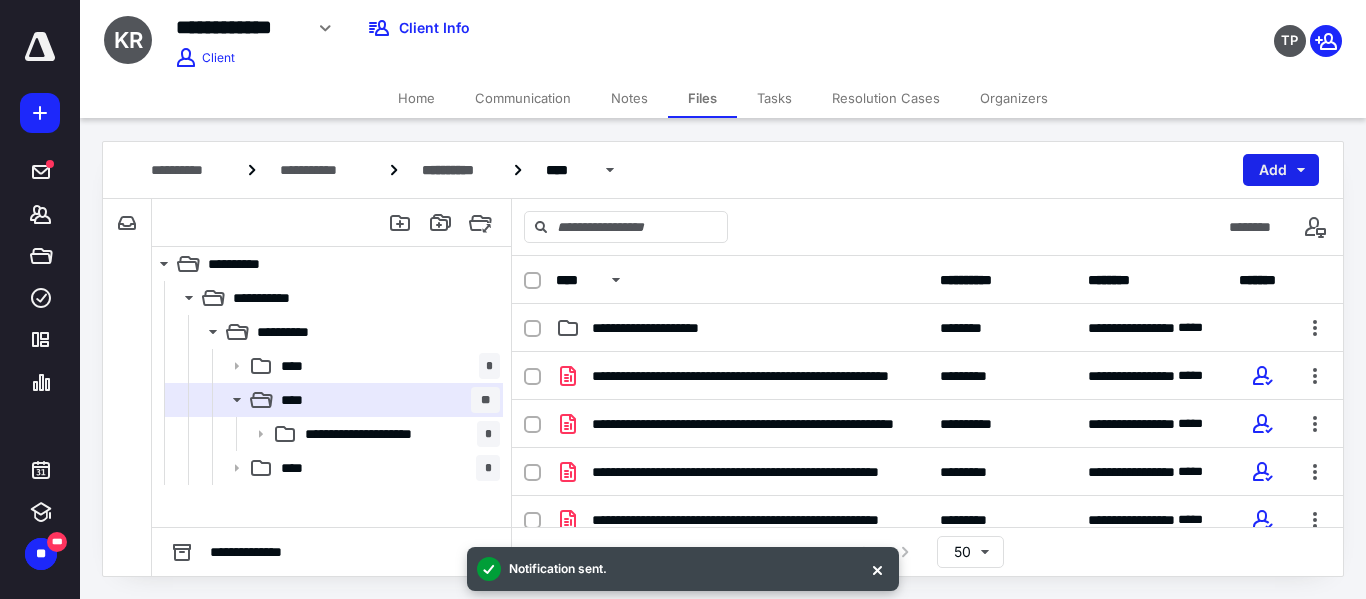 click on "Add" at bounding box center [1281, 170] 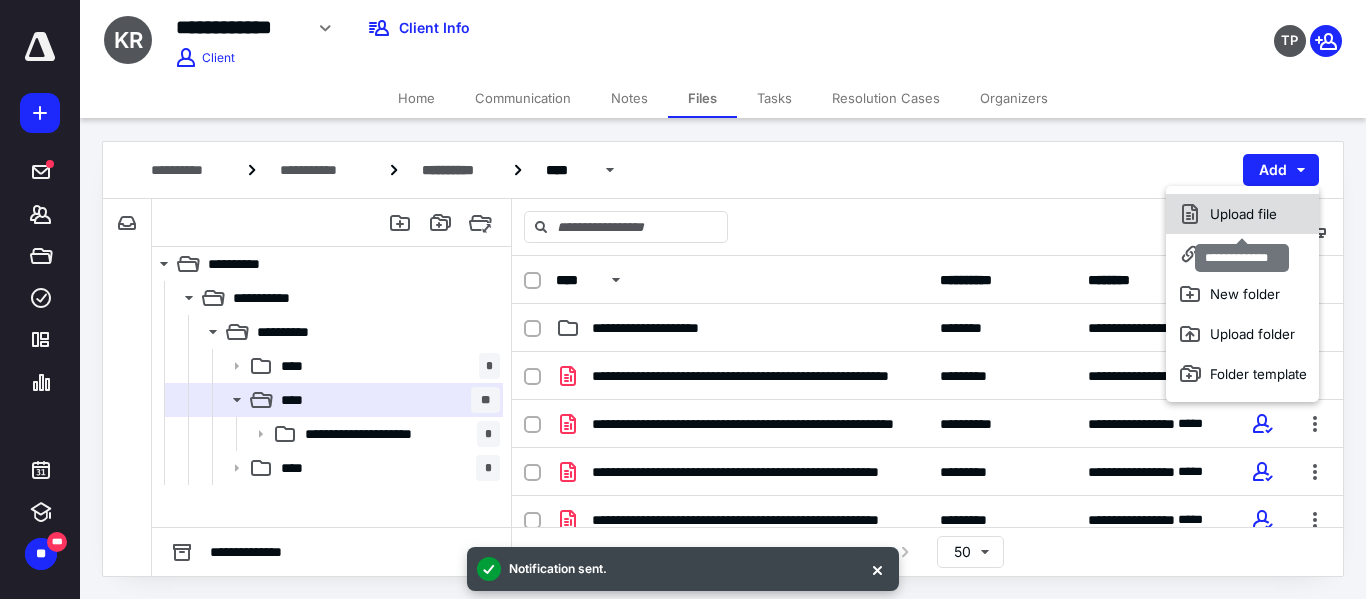 click on "Upload file" at bounding box center [1242, 214] 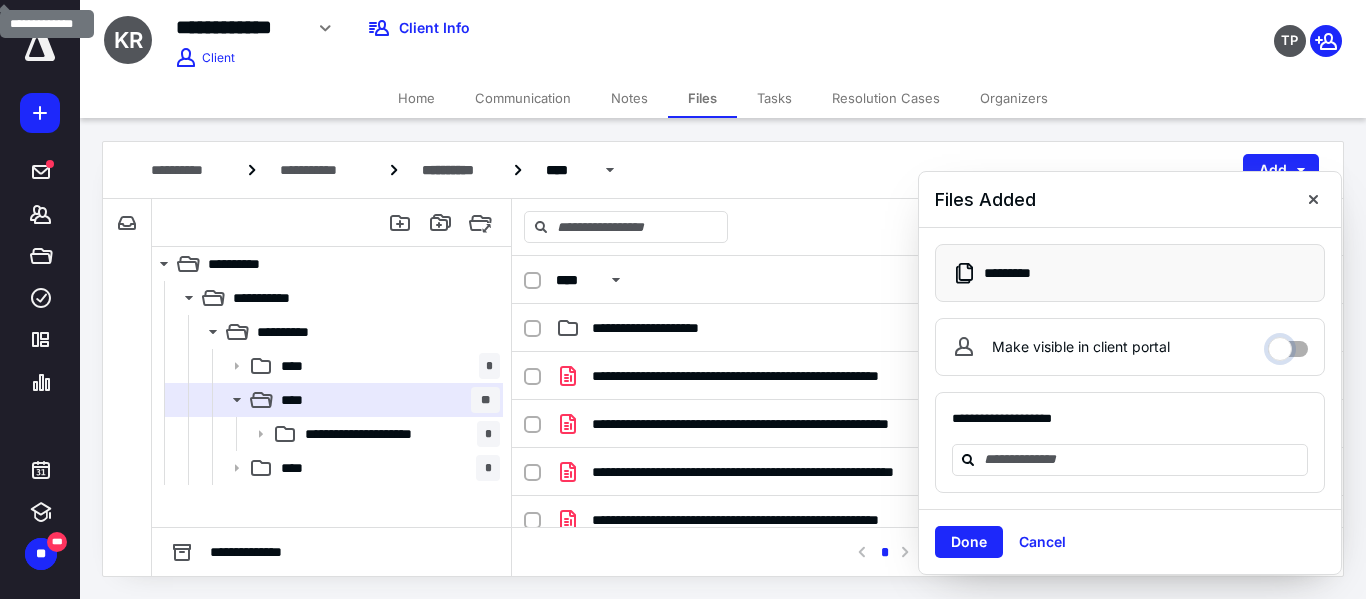 click on "Make visible in client portal" at bounding box center (1288, 344) 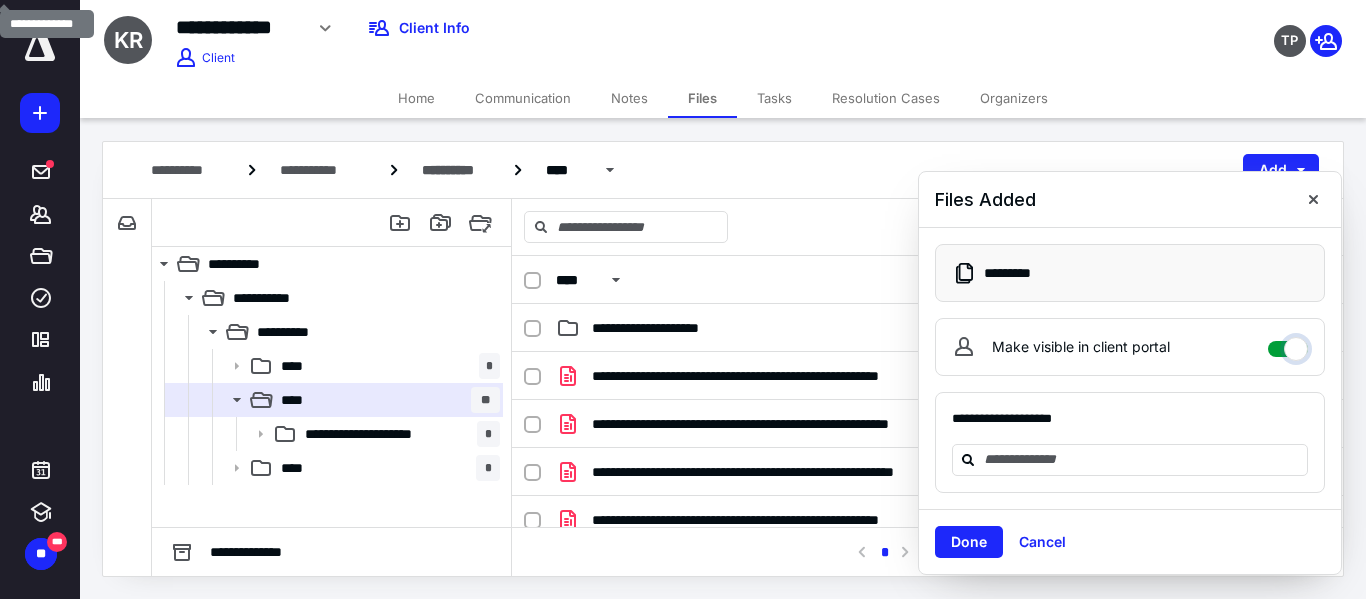 checkbox on "****" 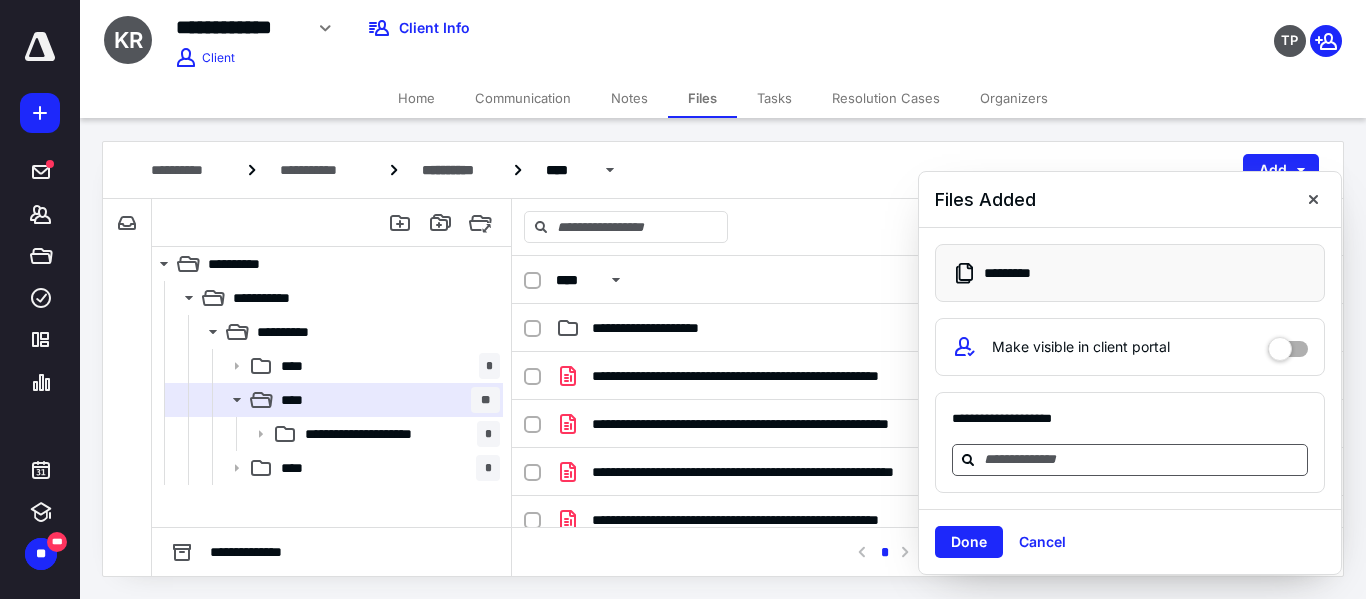 click at bounding box center (1142, 459) 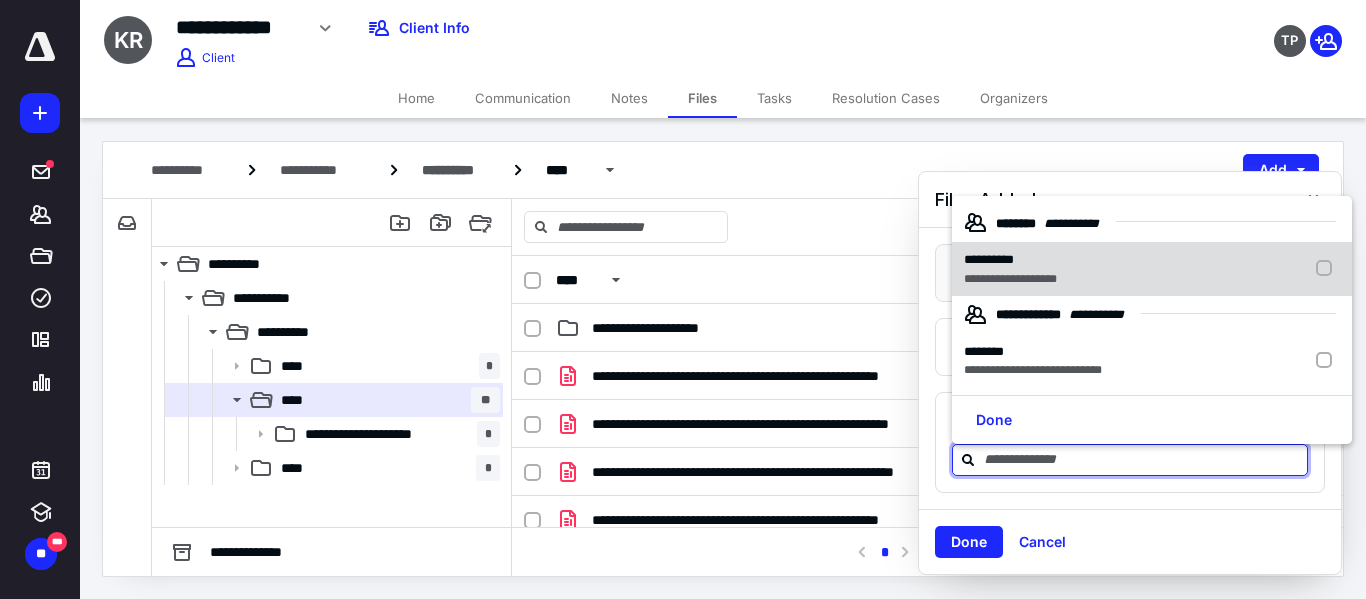 click at bounding box center [1328, 269] 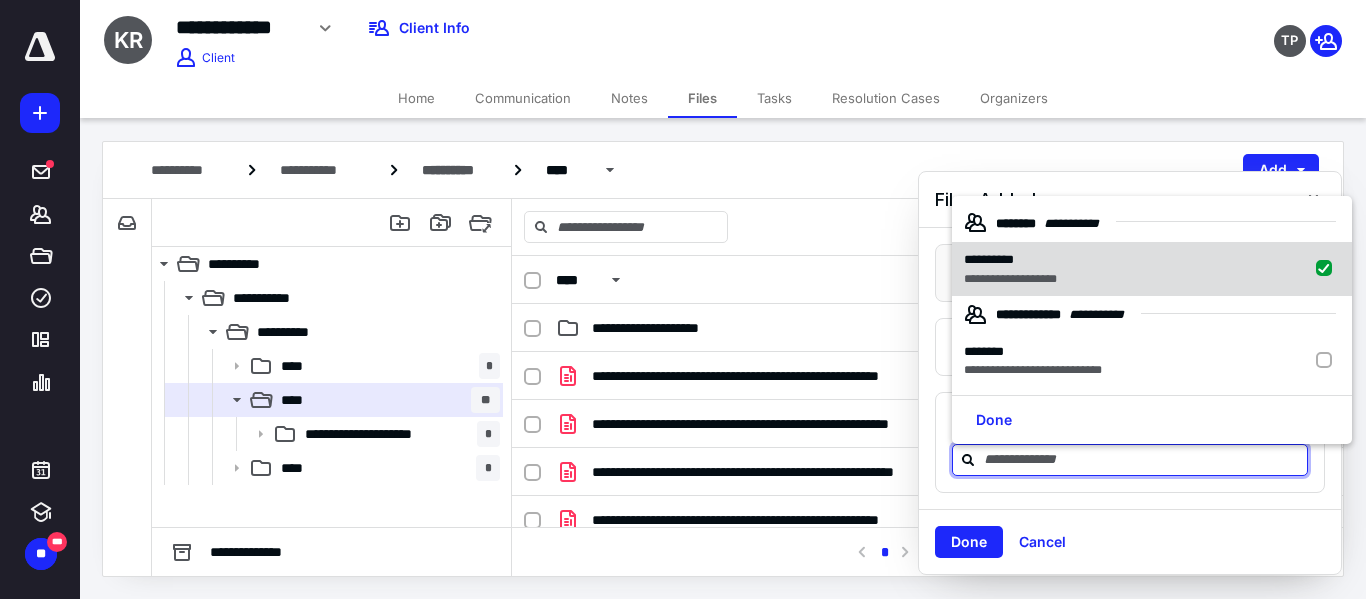 checkbox on "true" 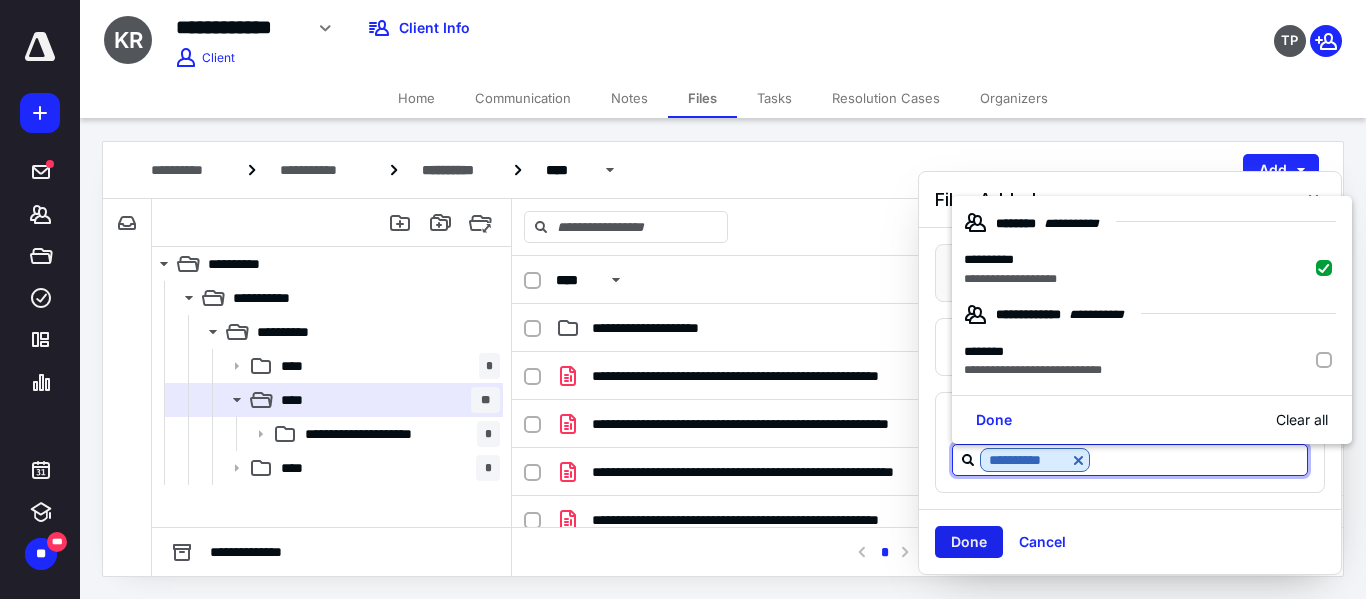 click on "Done" at bounding box center [969, 542] 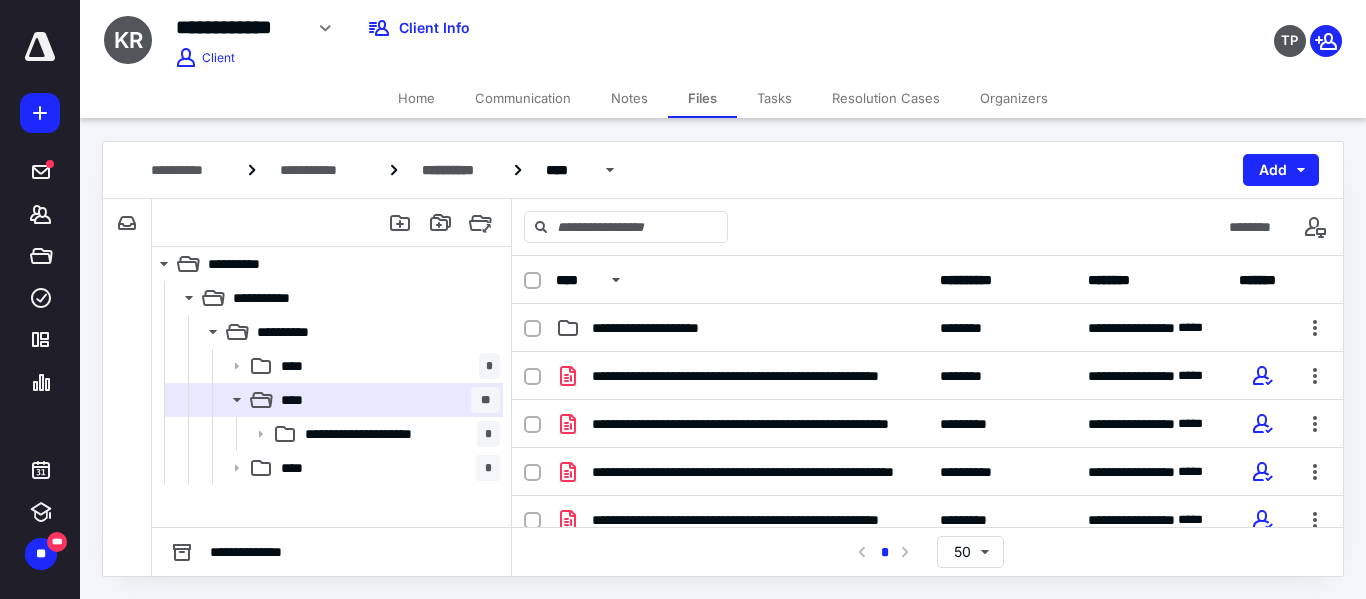 click on "Tasks" at bounding box center [774, 98] 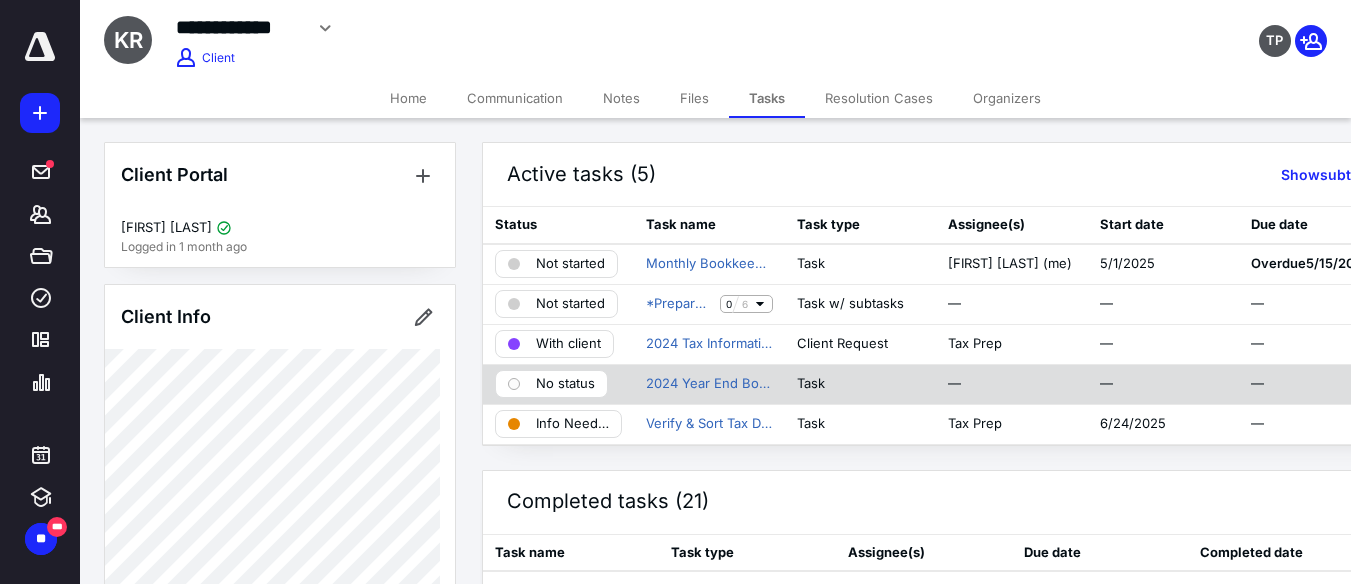 click on "No status" at bounding box center [565, 384] 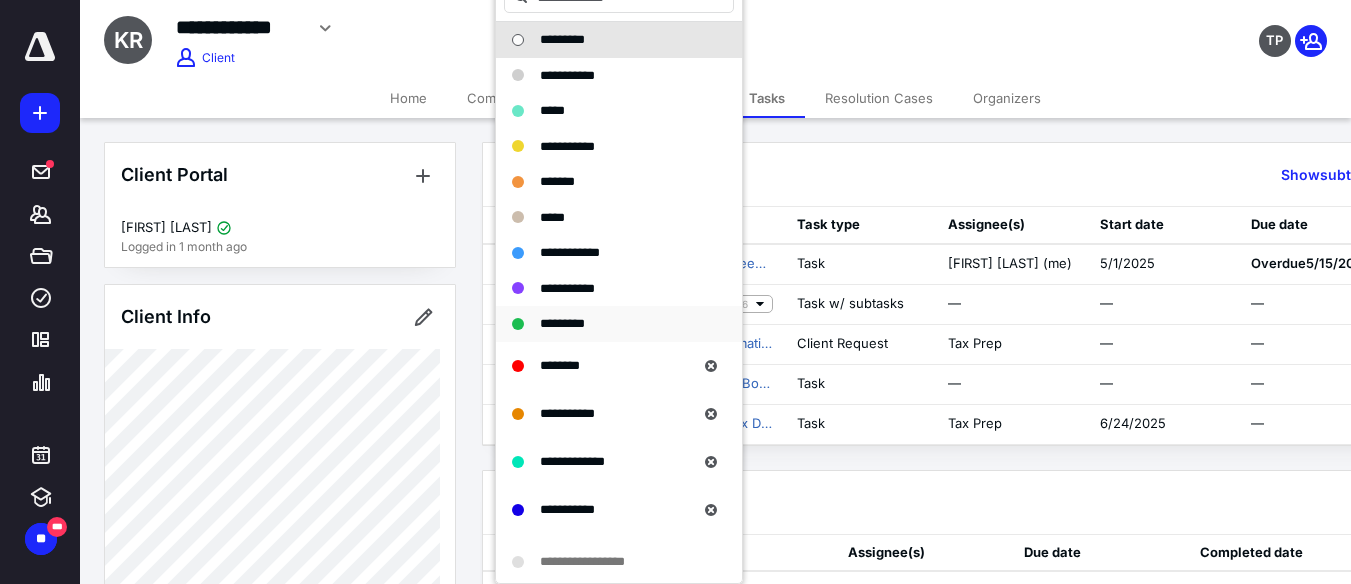 click on "*********" at bounding box center [562, 323] 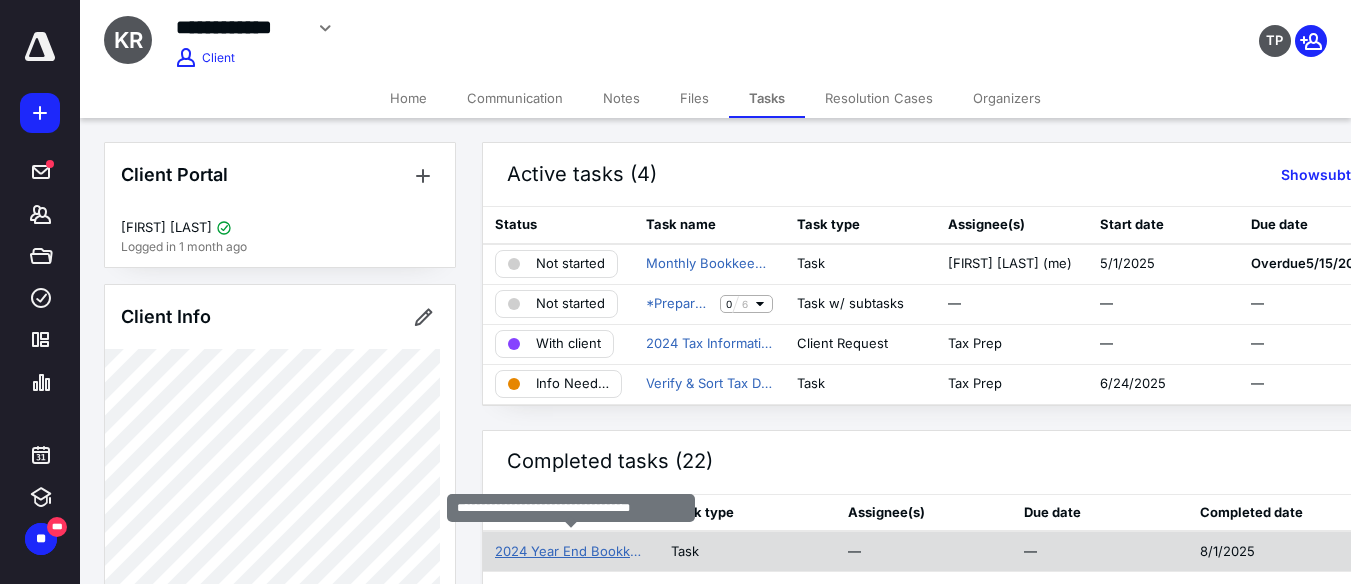 click on "2024 Year End Bookkeeping Completed" at bounding box center [571, 552] 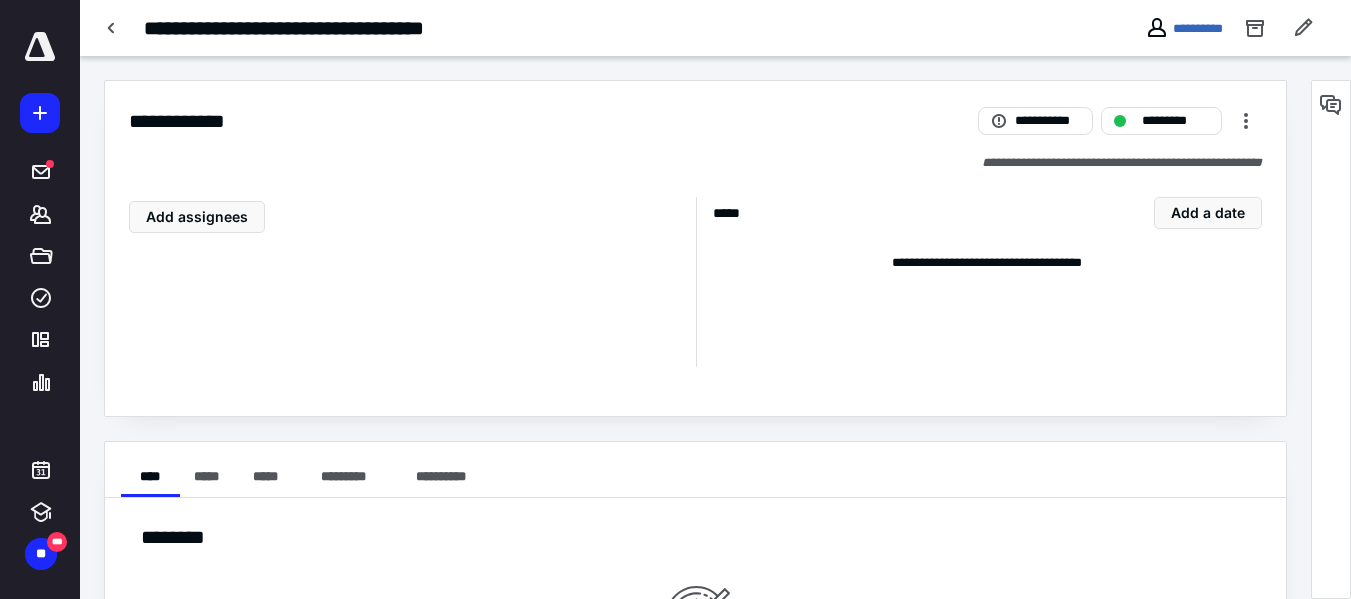 click on "Add assignees" at bounding box center (404, 217) 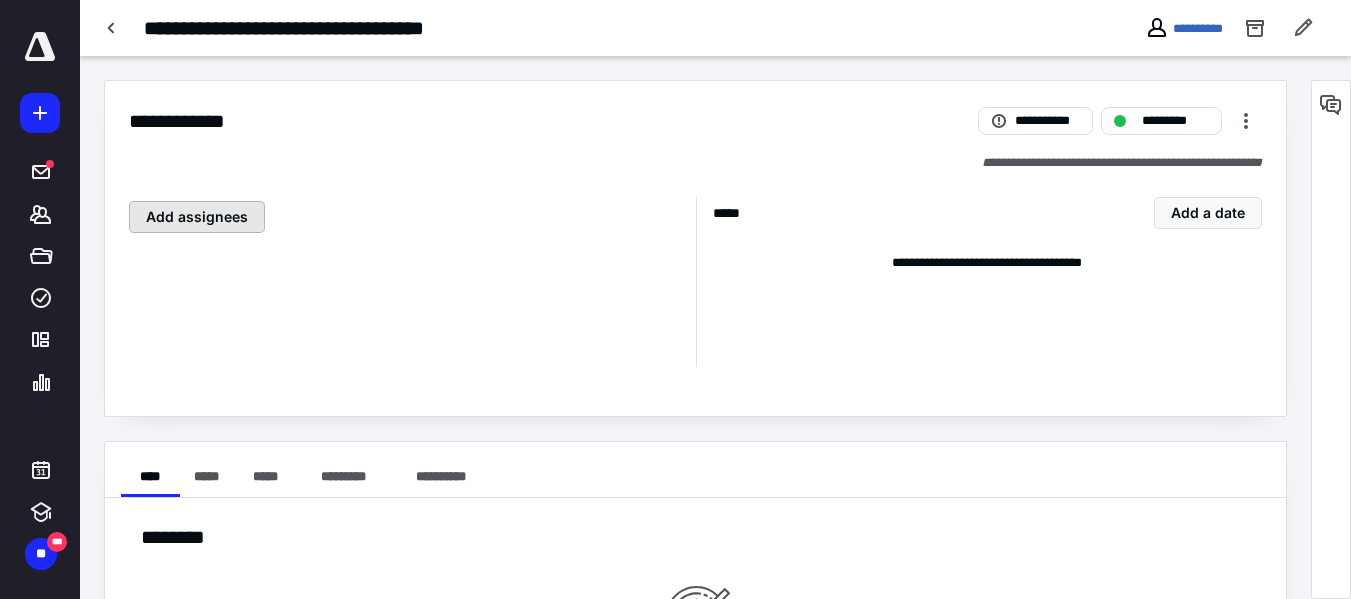 click on "Add assignees" at bounding box center [197, 217] 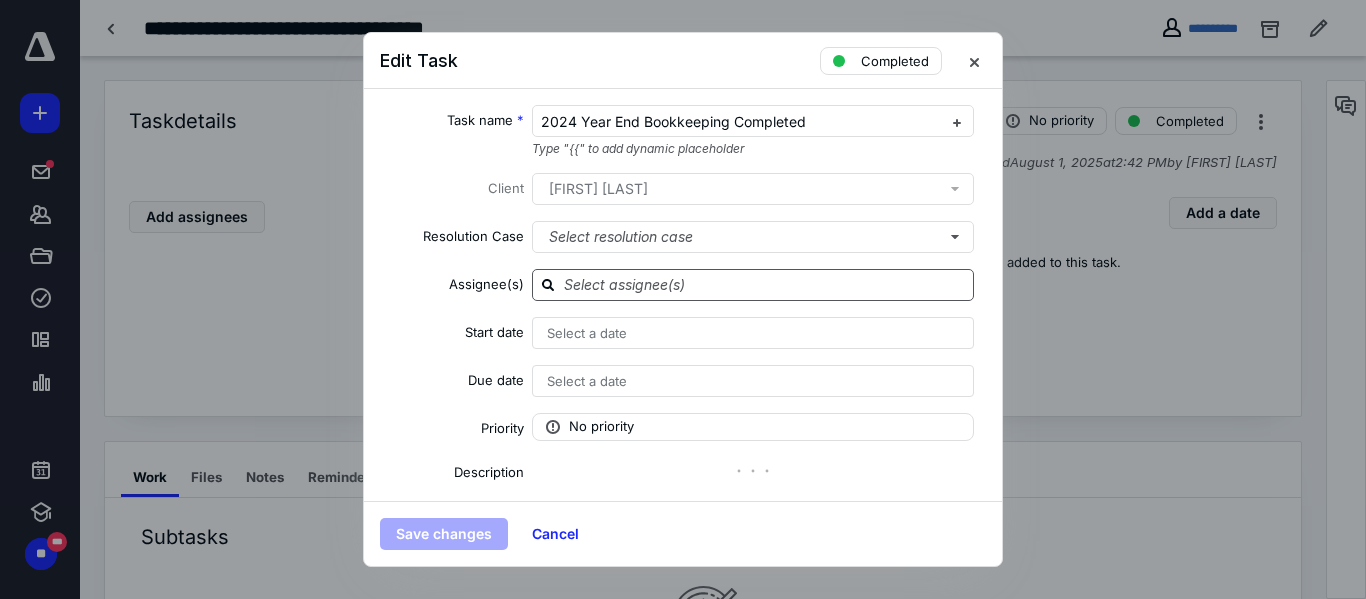 click at bounding box center (765, 284) 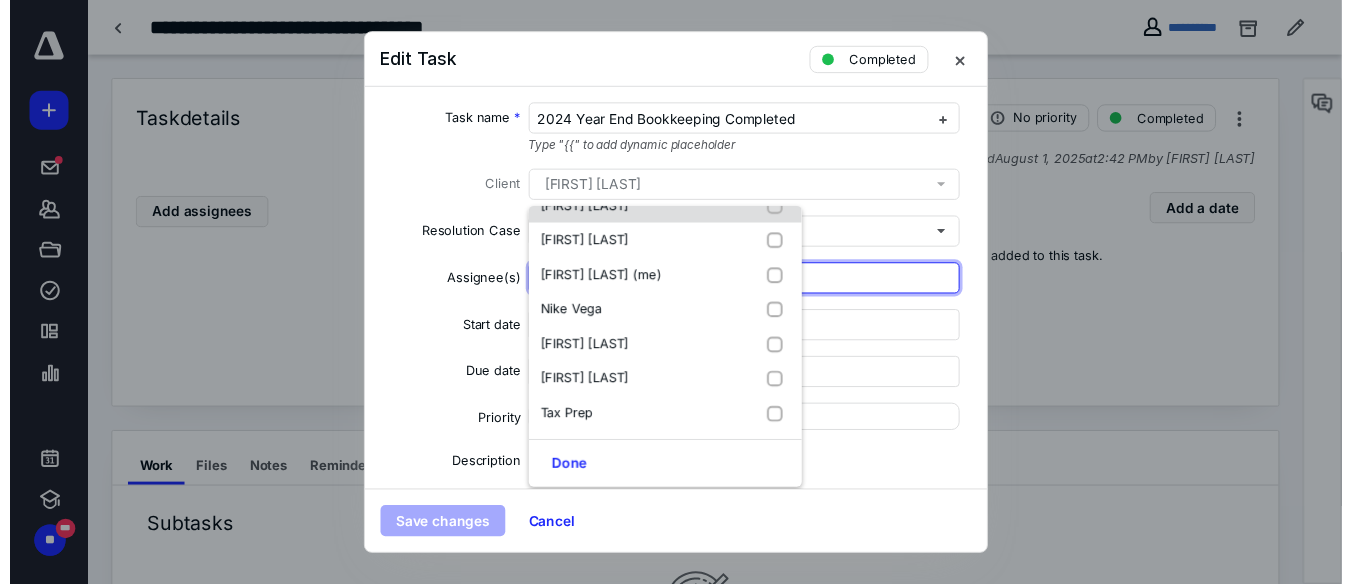 scroll, scrollTop: 1200, scrollLeft: 0, axis: vertical 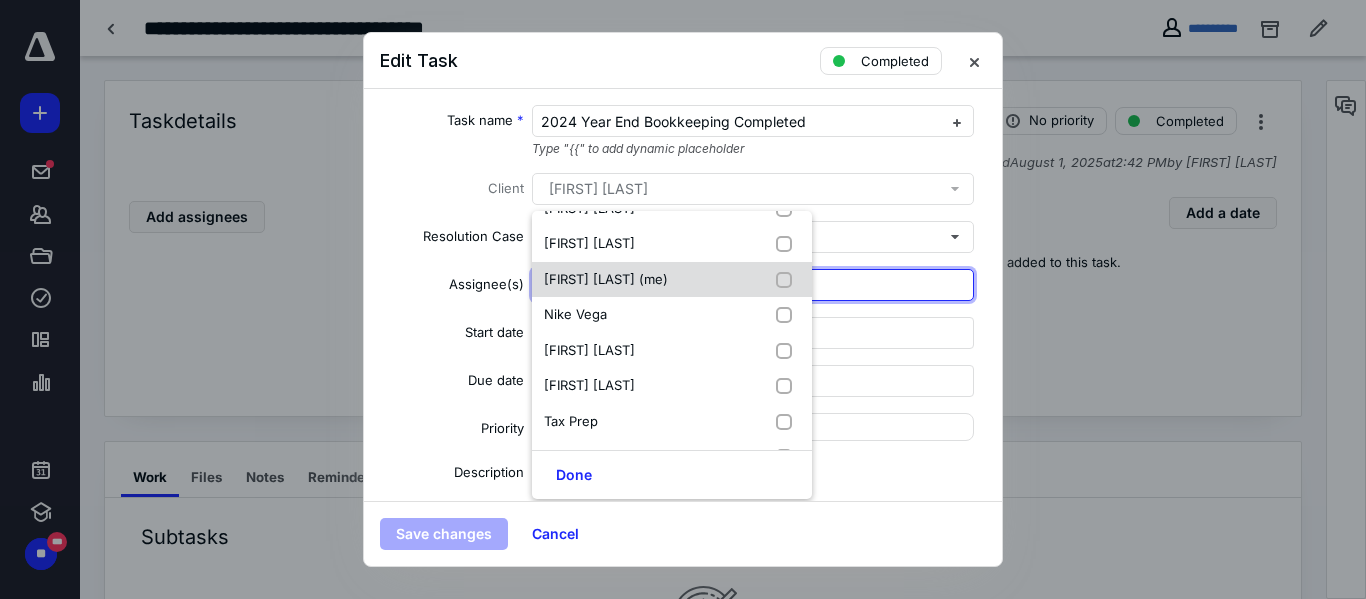 click on "[FIRST] [LAST] (me)" at bounding box center [606, 279] 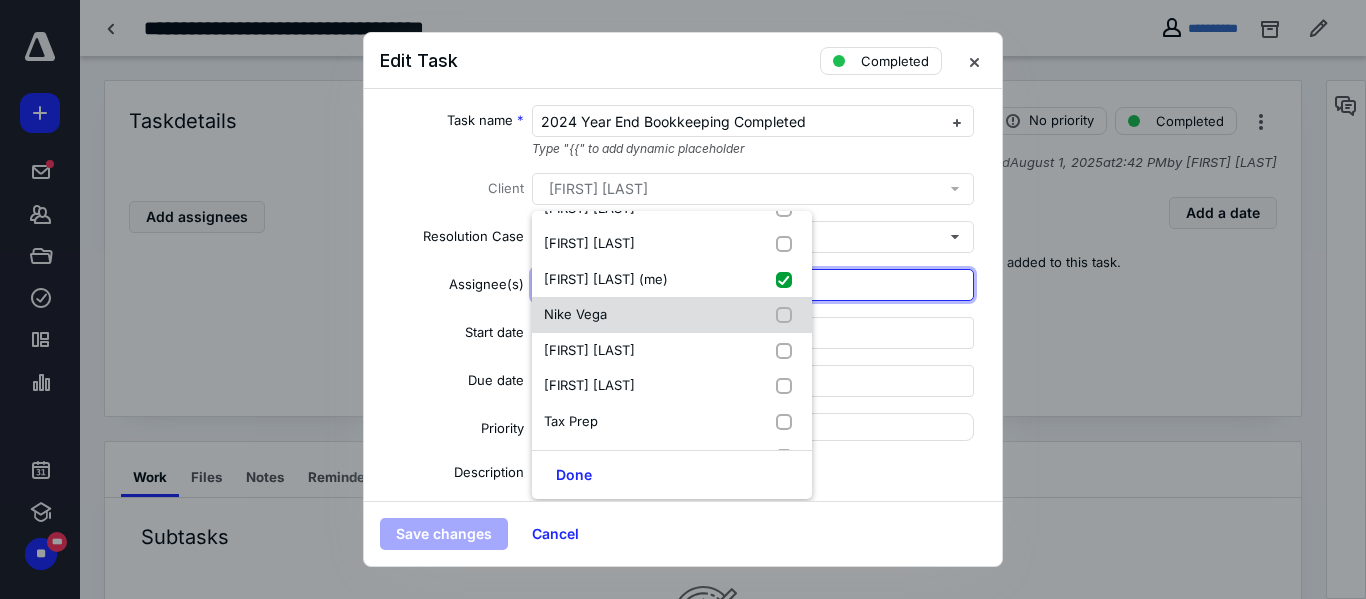 checkbox on "true" 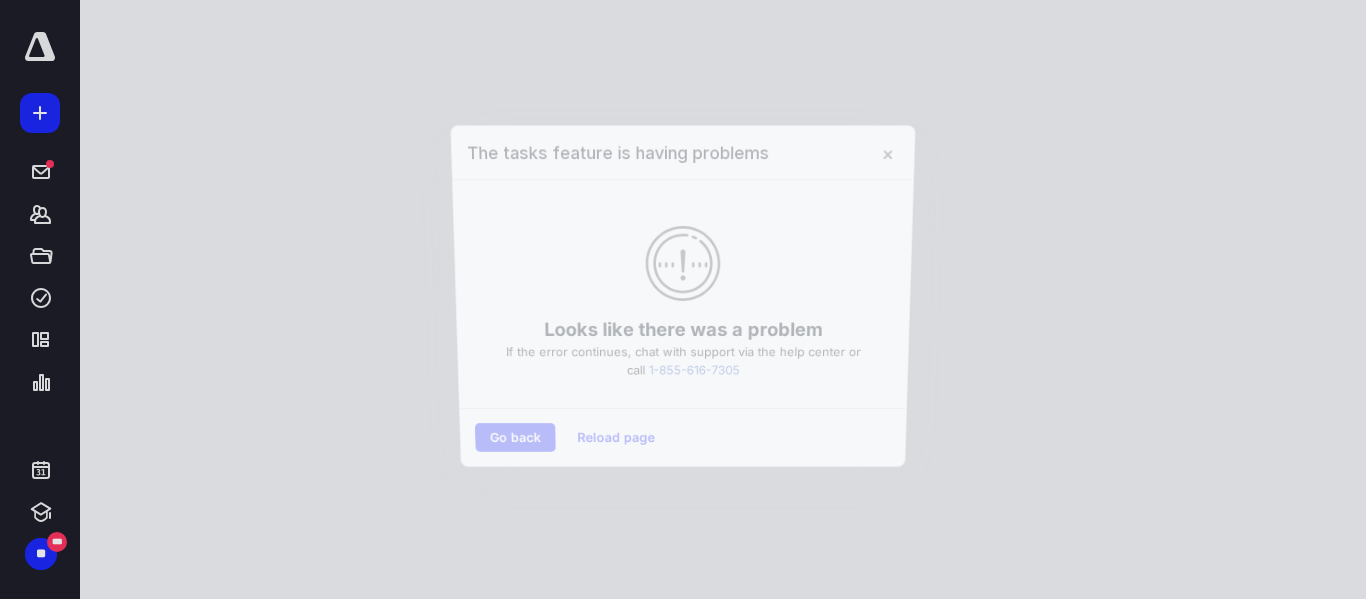 click at bounding box center [683, 299] 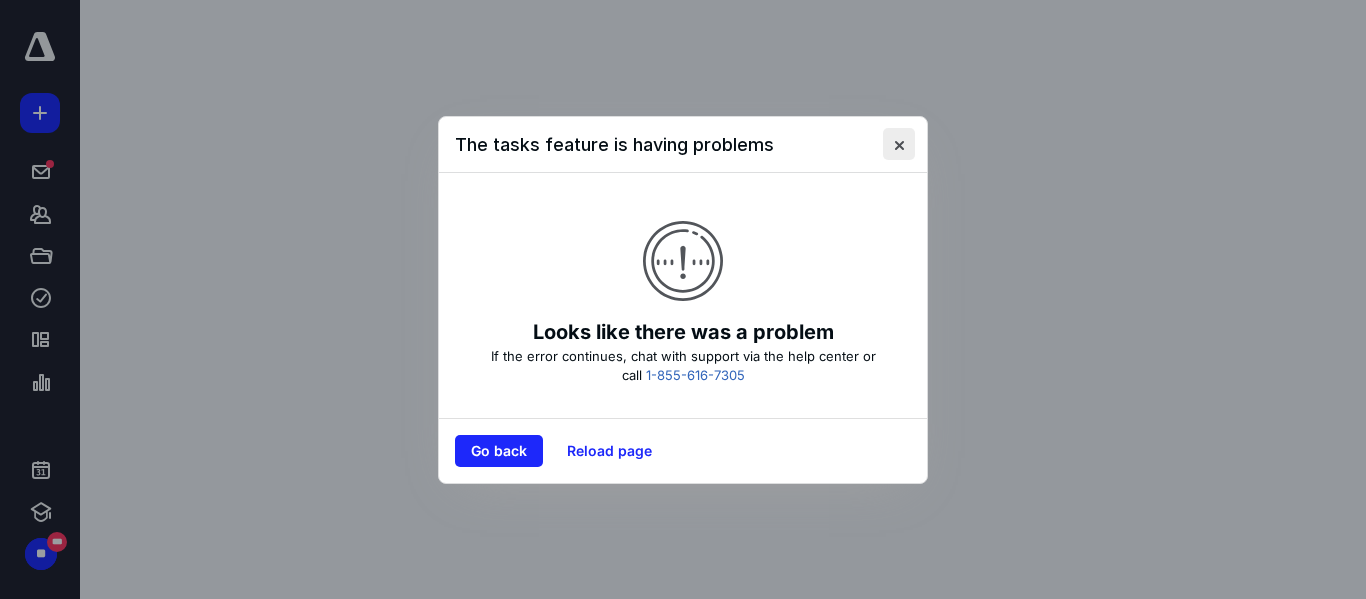 click at bounding box center [899, 144] 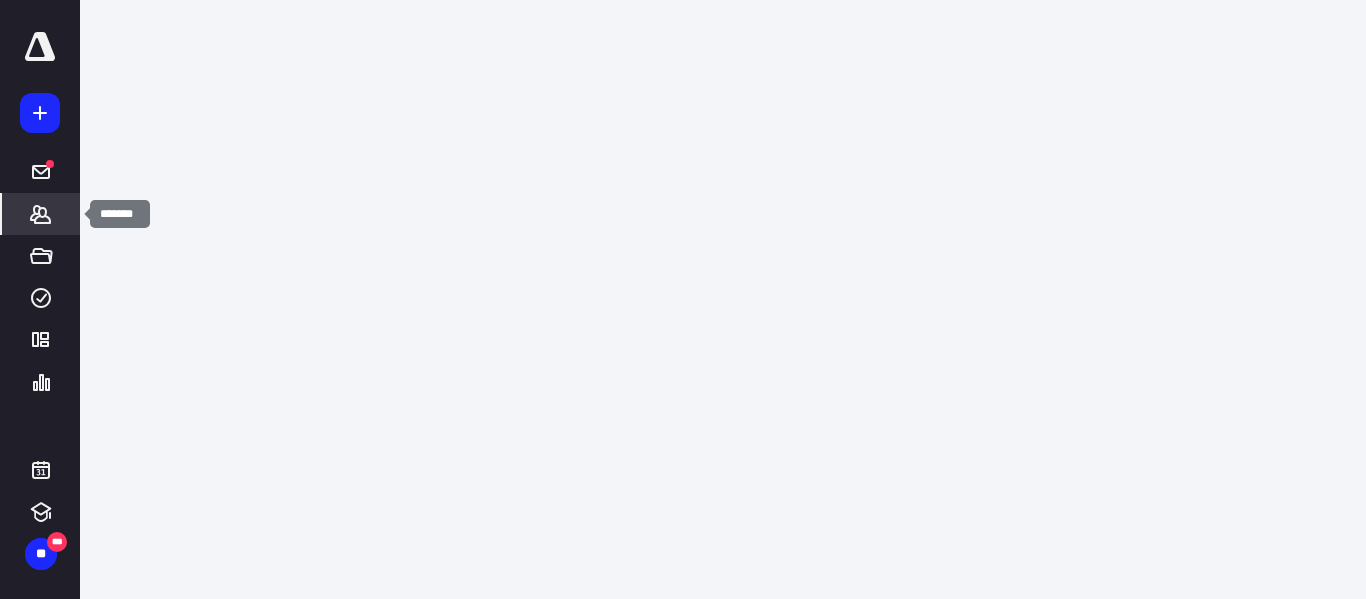 click 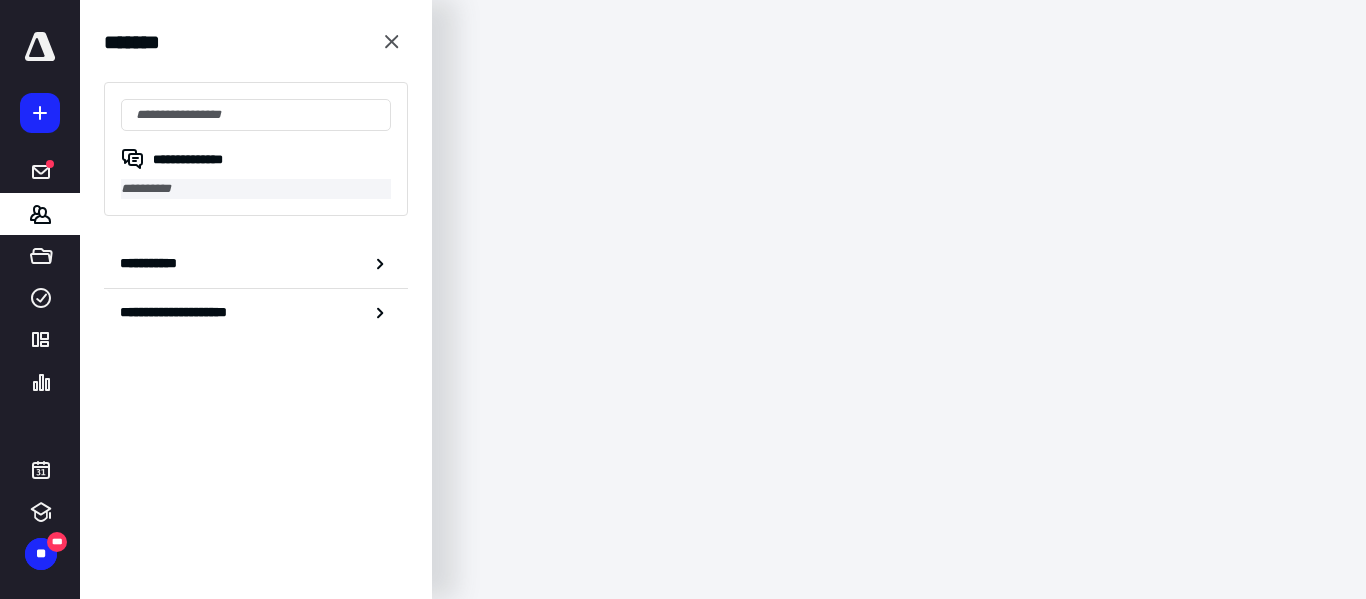click on "**********" at bounding box center [256, 189] 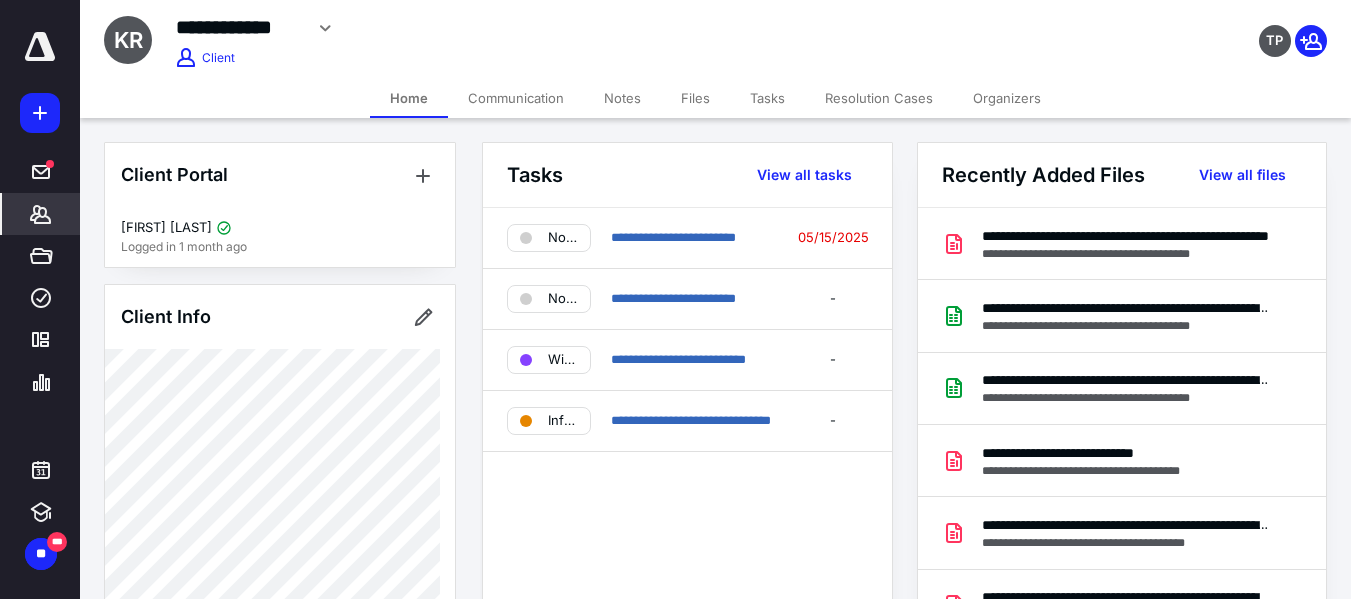 click on "Files" at bounding box center (695, 98) 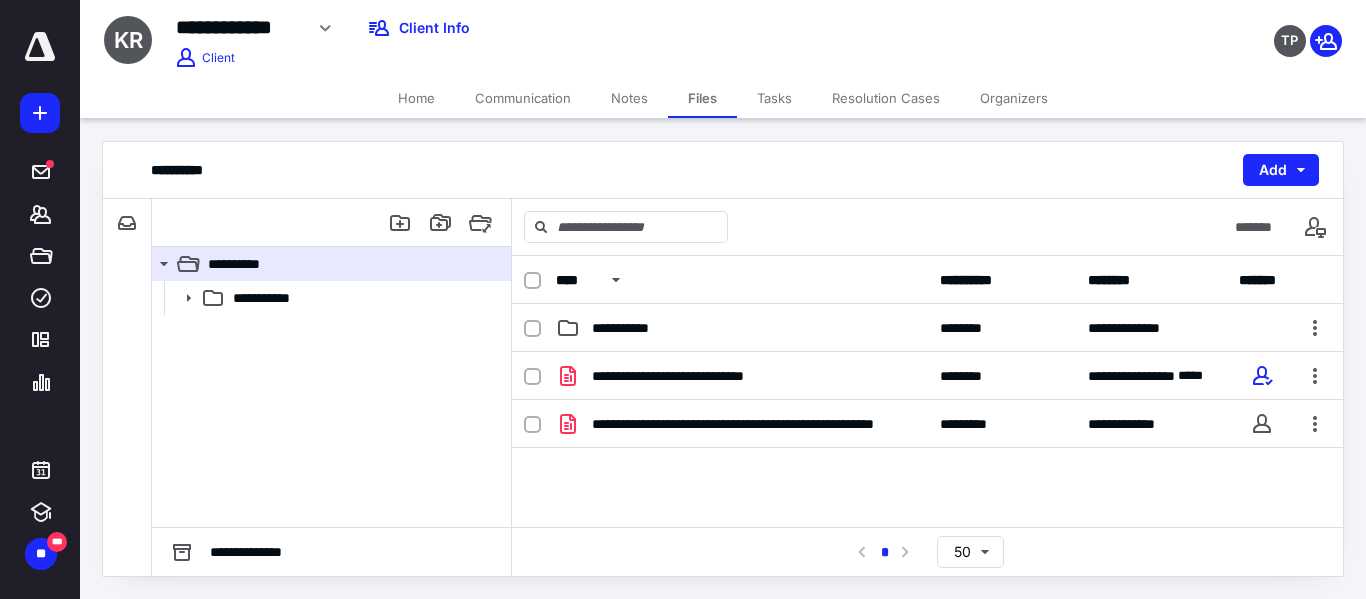 click on "Tasks" at bounding box center (774, 98) 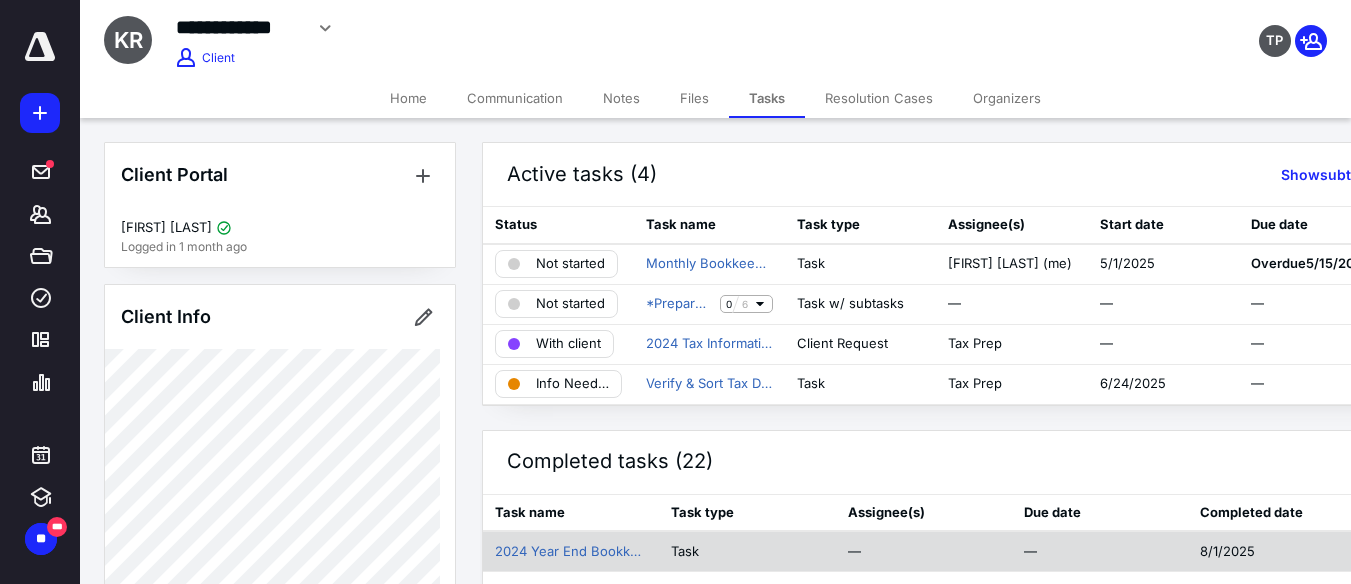 click on "—" at bounding box center (924, 551) 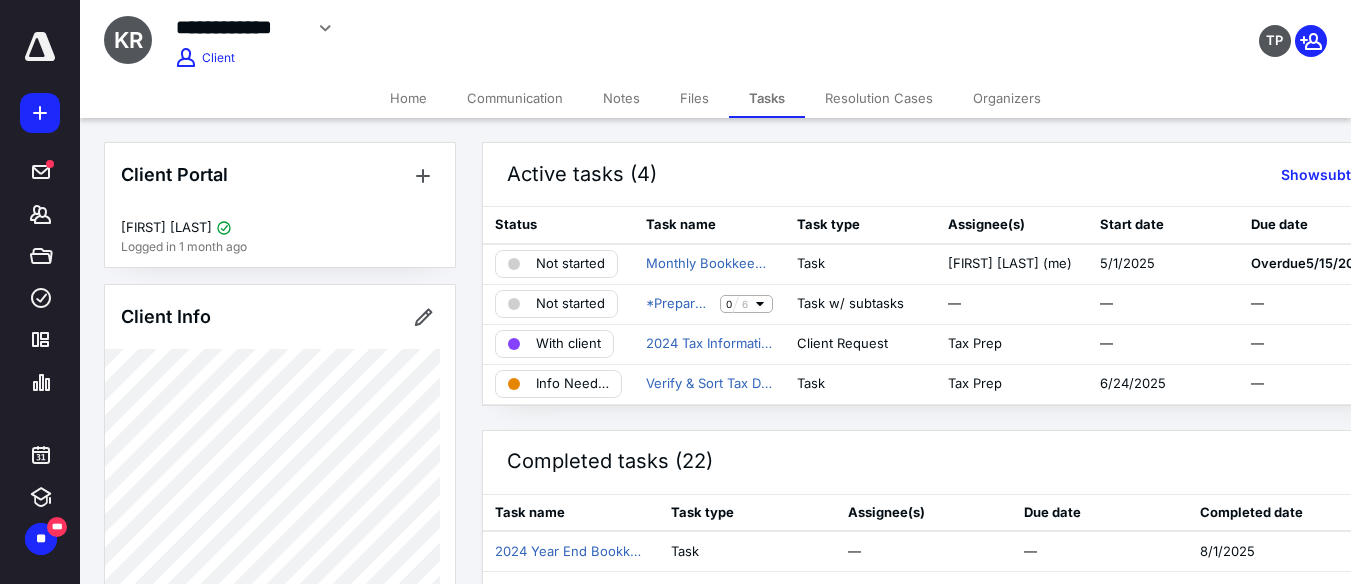 click on "**********" at bounding box center [715, 39] 